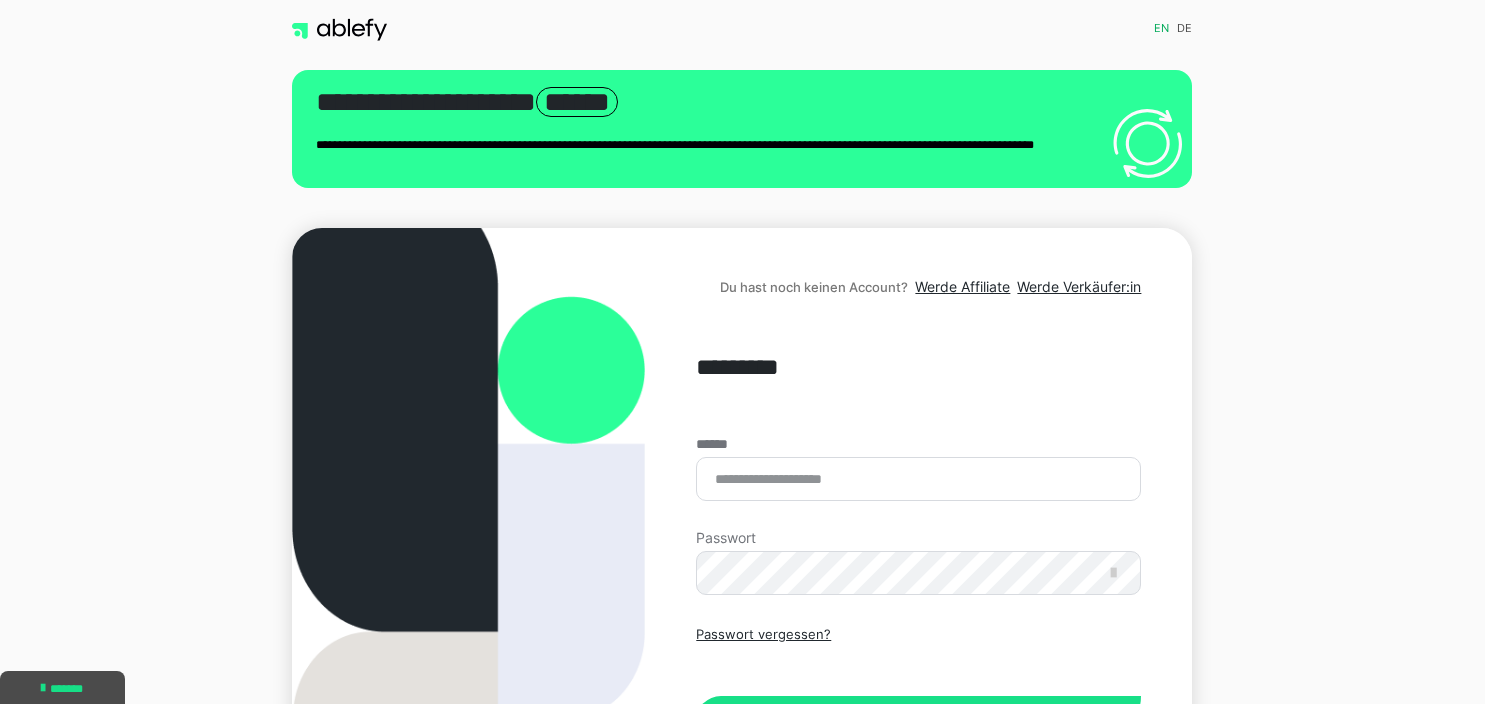 scroll, scrollTop: 0, scrollLeft: 0, axis: both 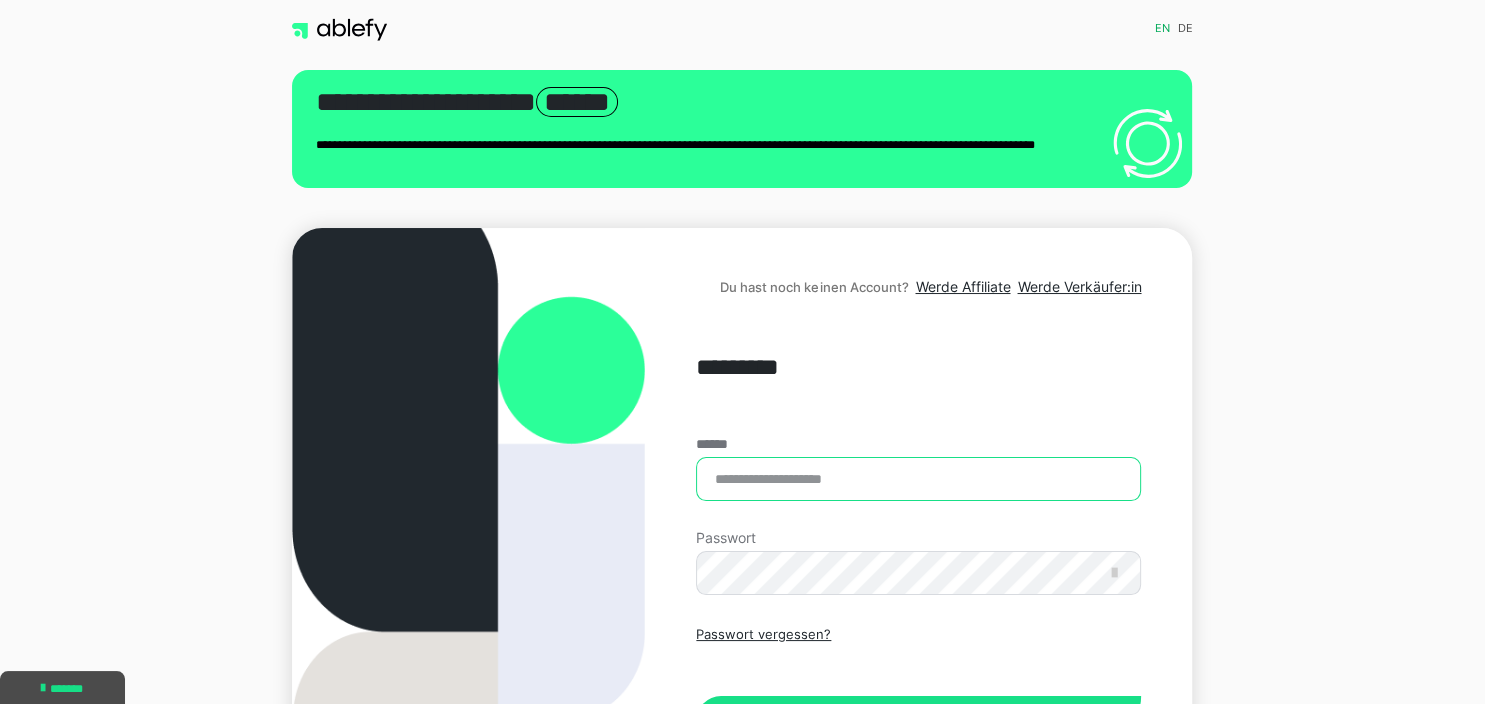click on "******" at bounding box center [918, 479] 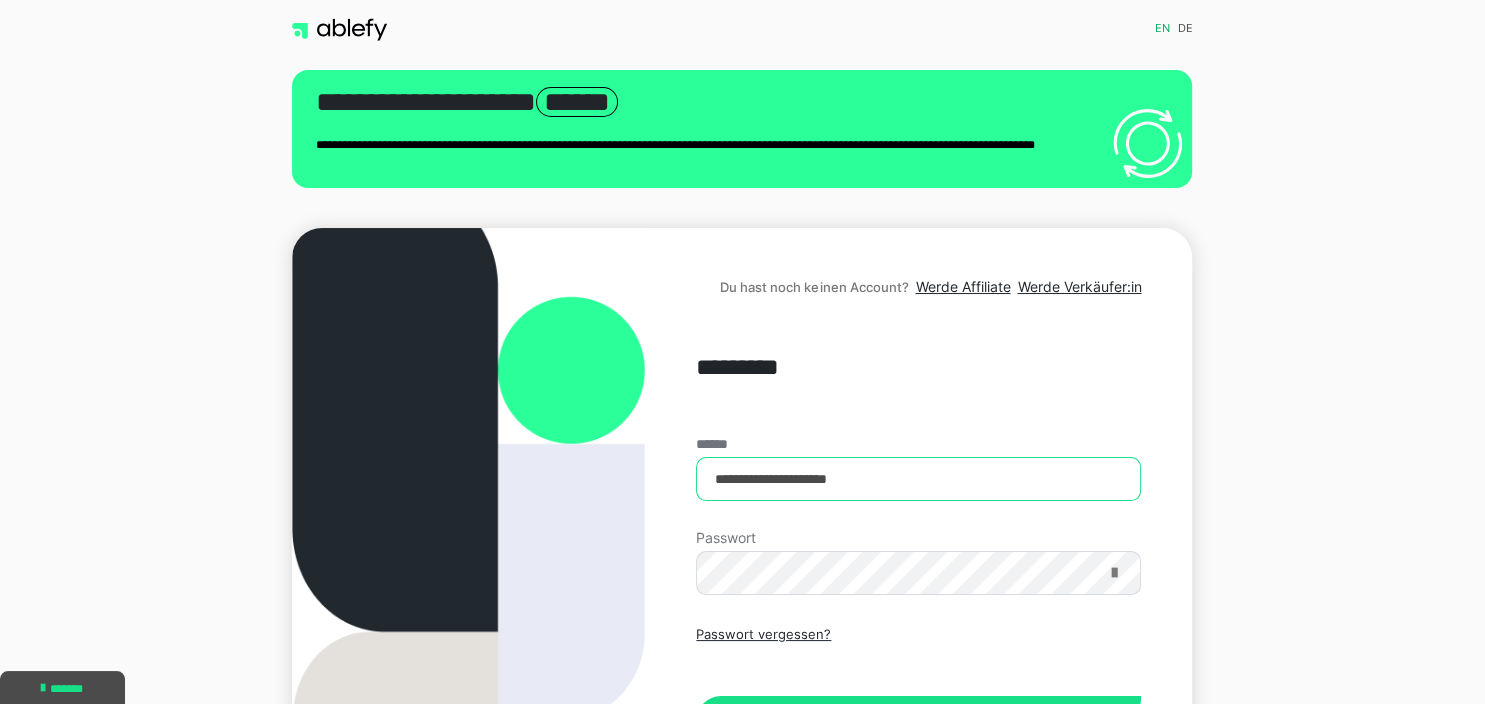 type on "**********" 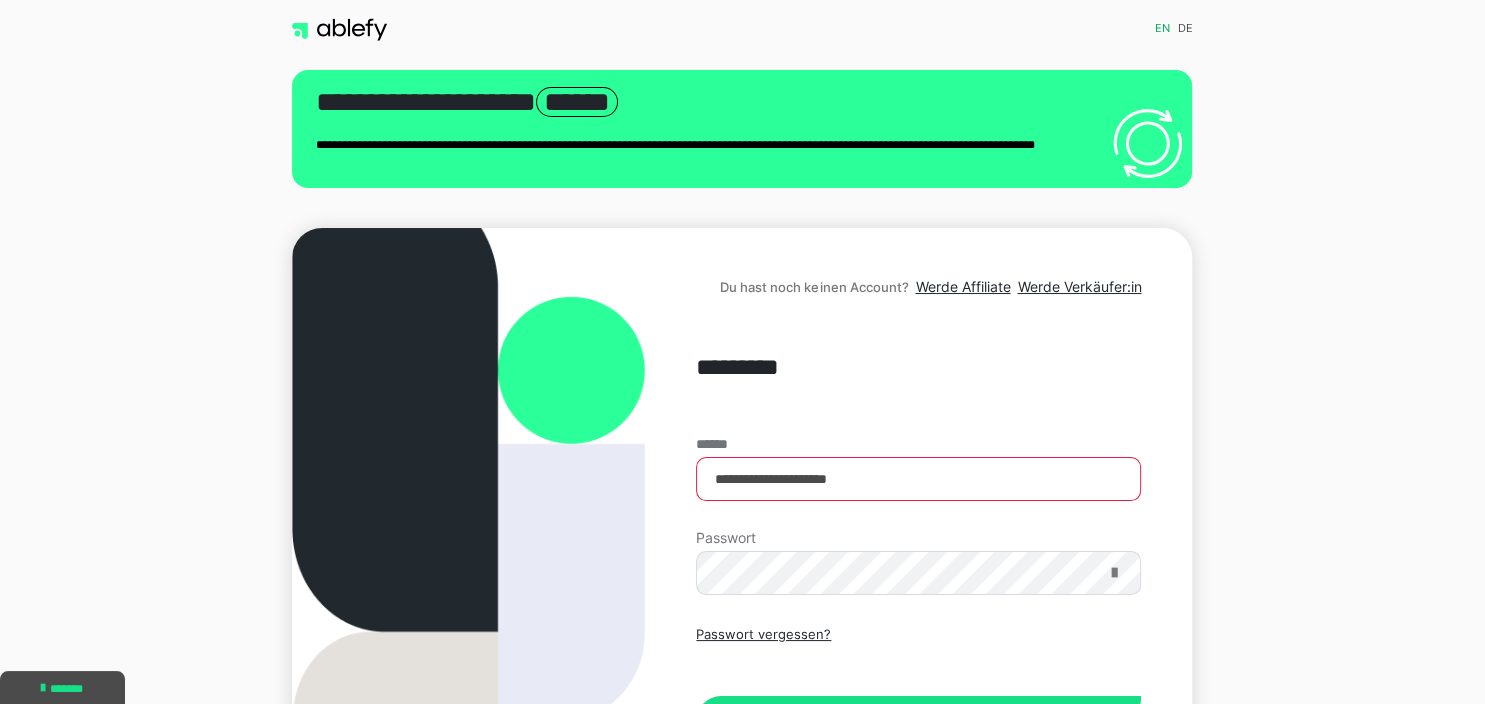 click at bounding box center [1113, 573] 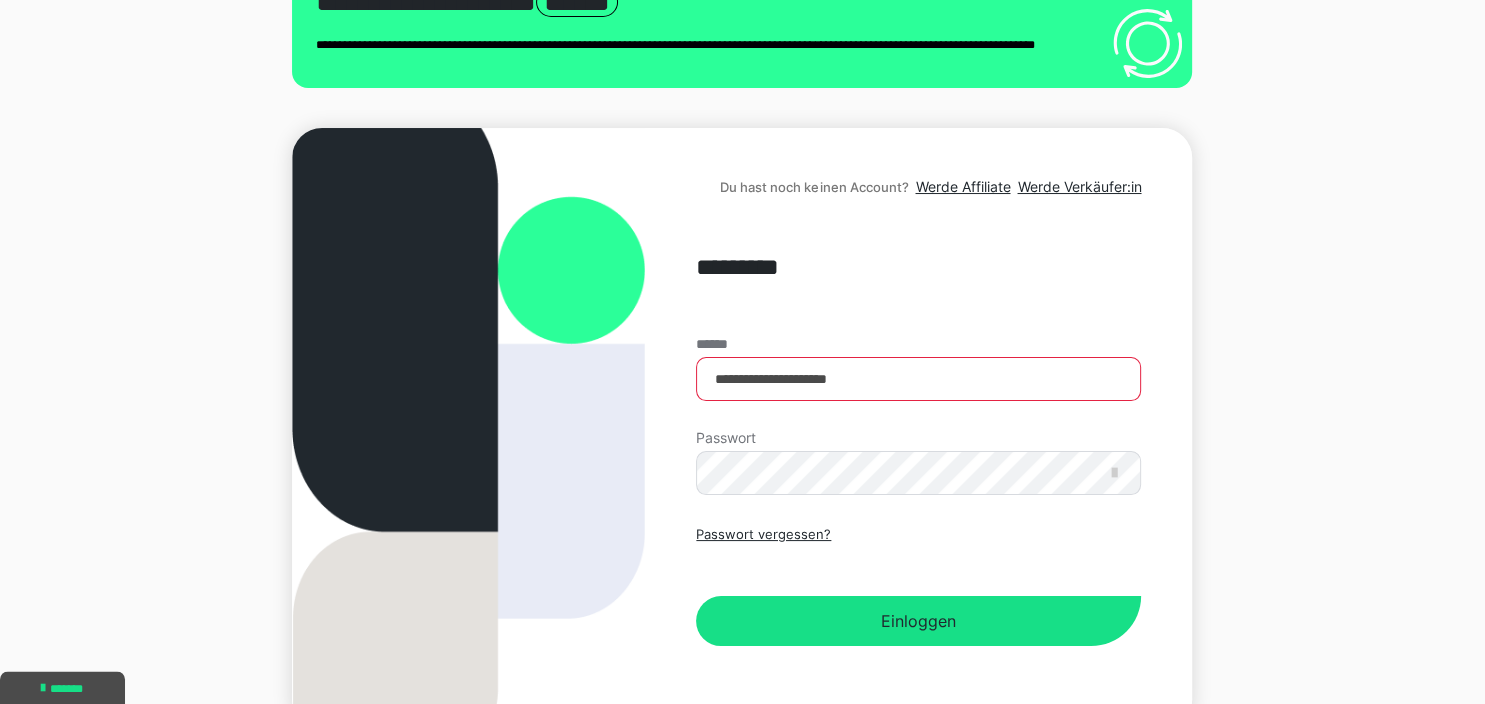 scroll, scrollTop: 105, scrollLeft: 0, axis: vertical 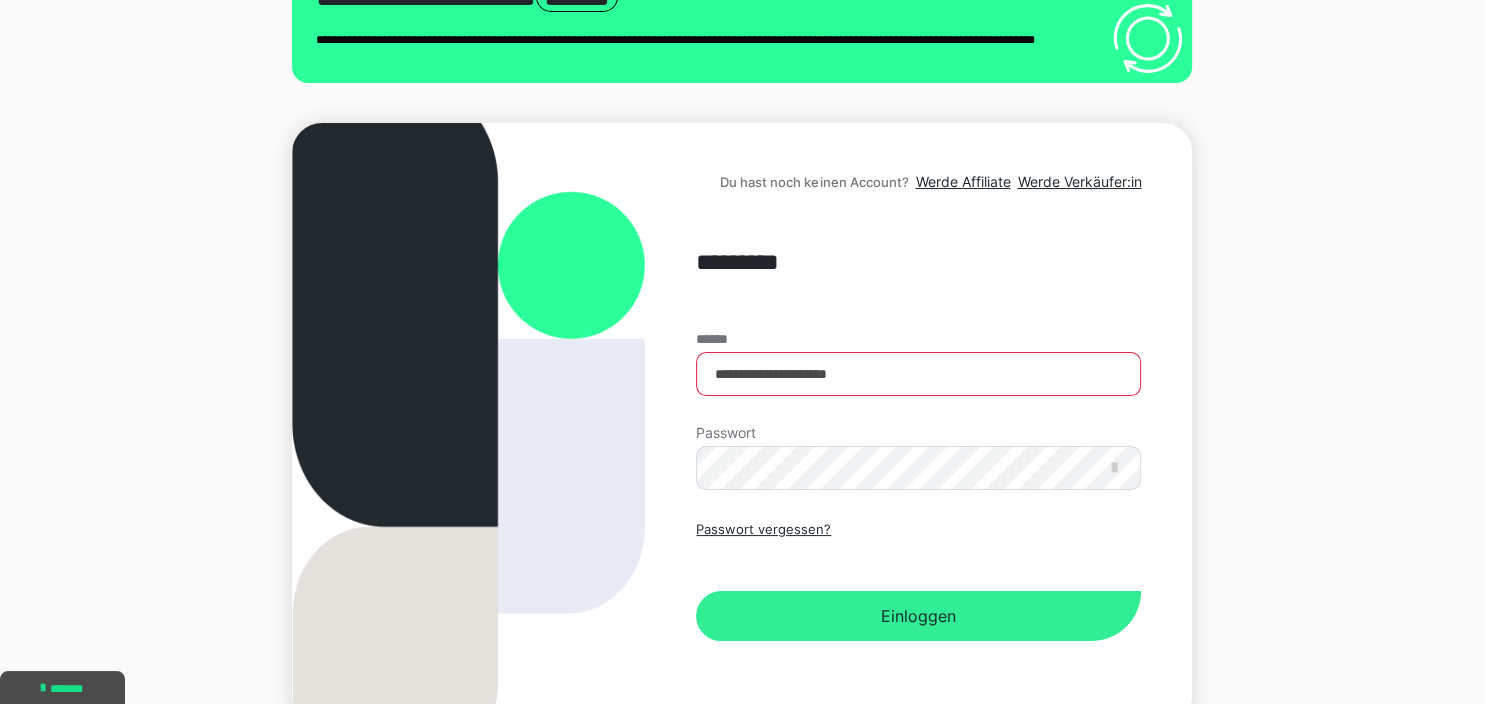 click on "Einloggen" at bounding box center [918, 616] 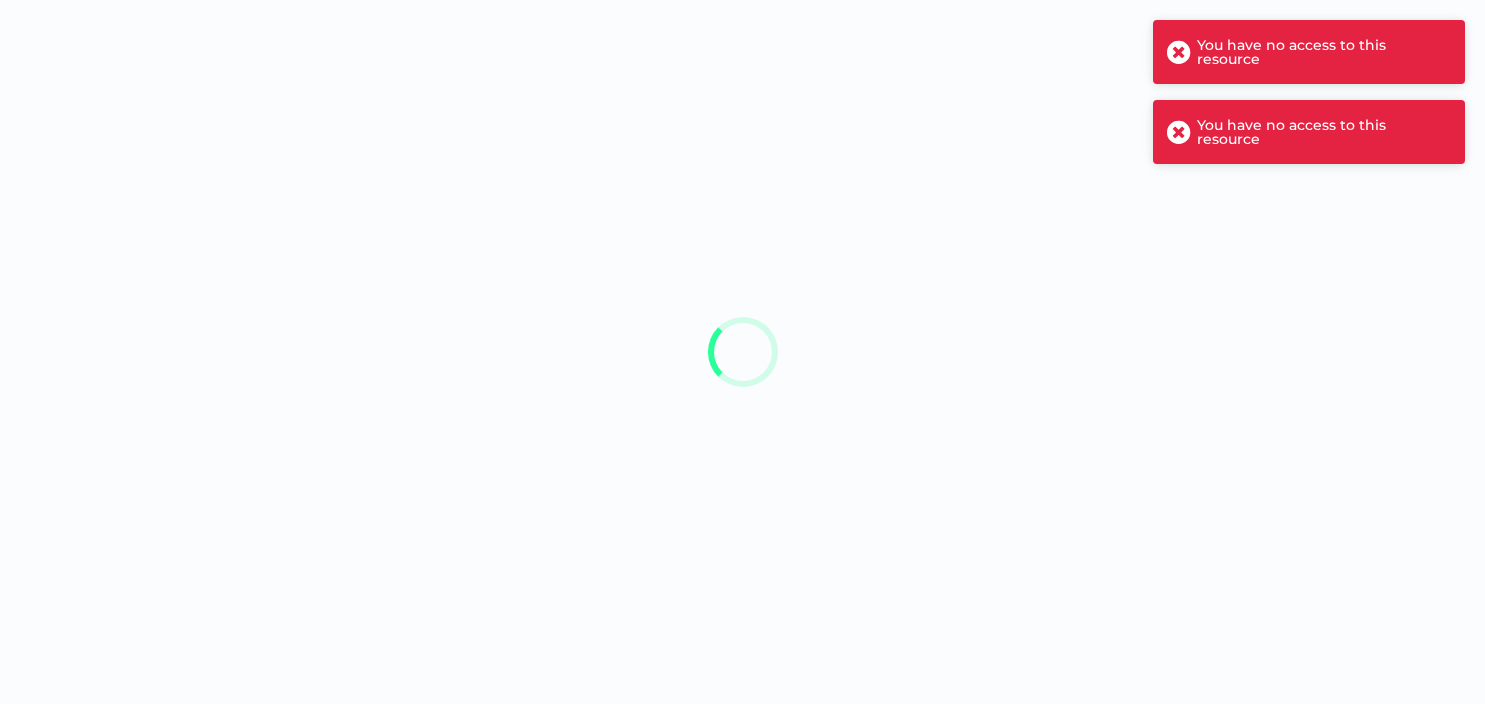 scroll, scrollTop: 0, scrollLeft: 0, axis: both 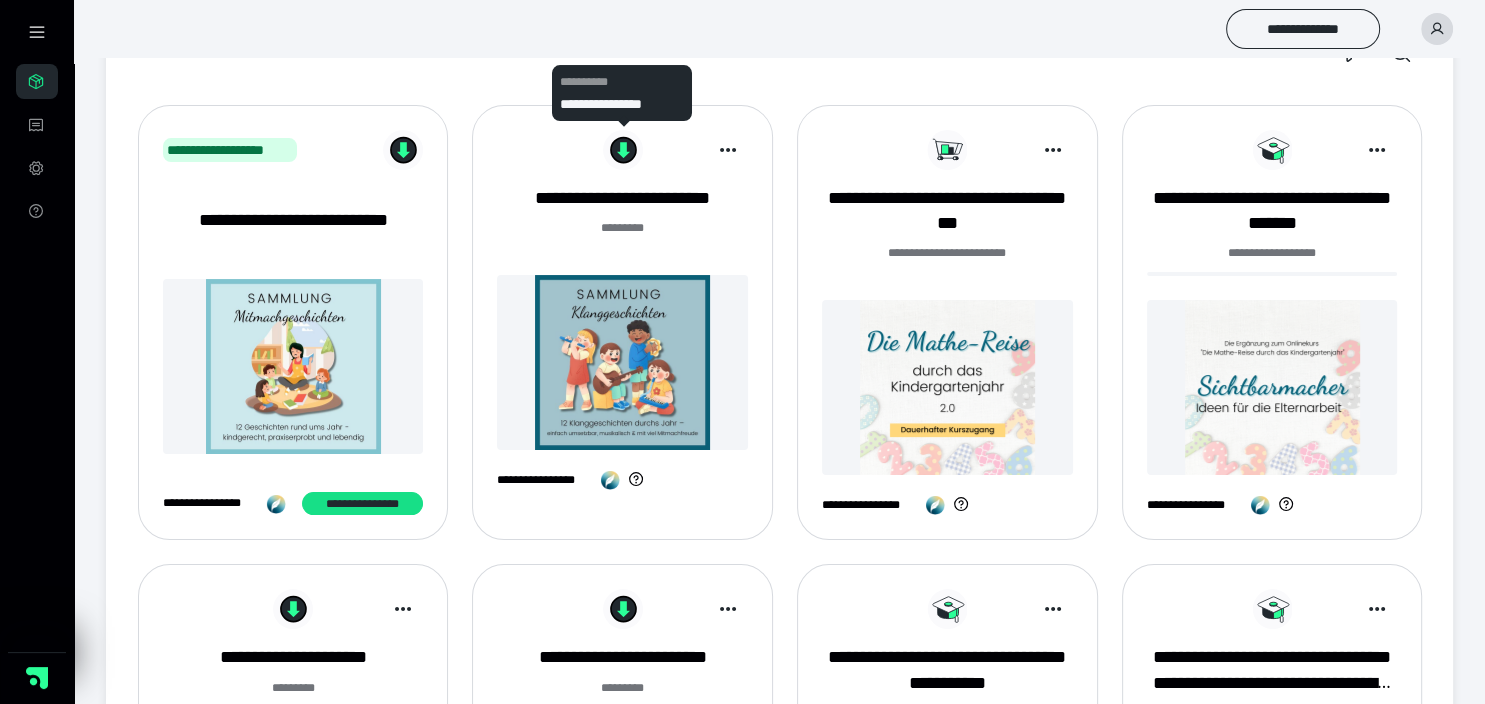 click 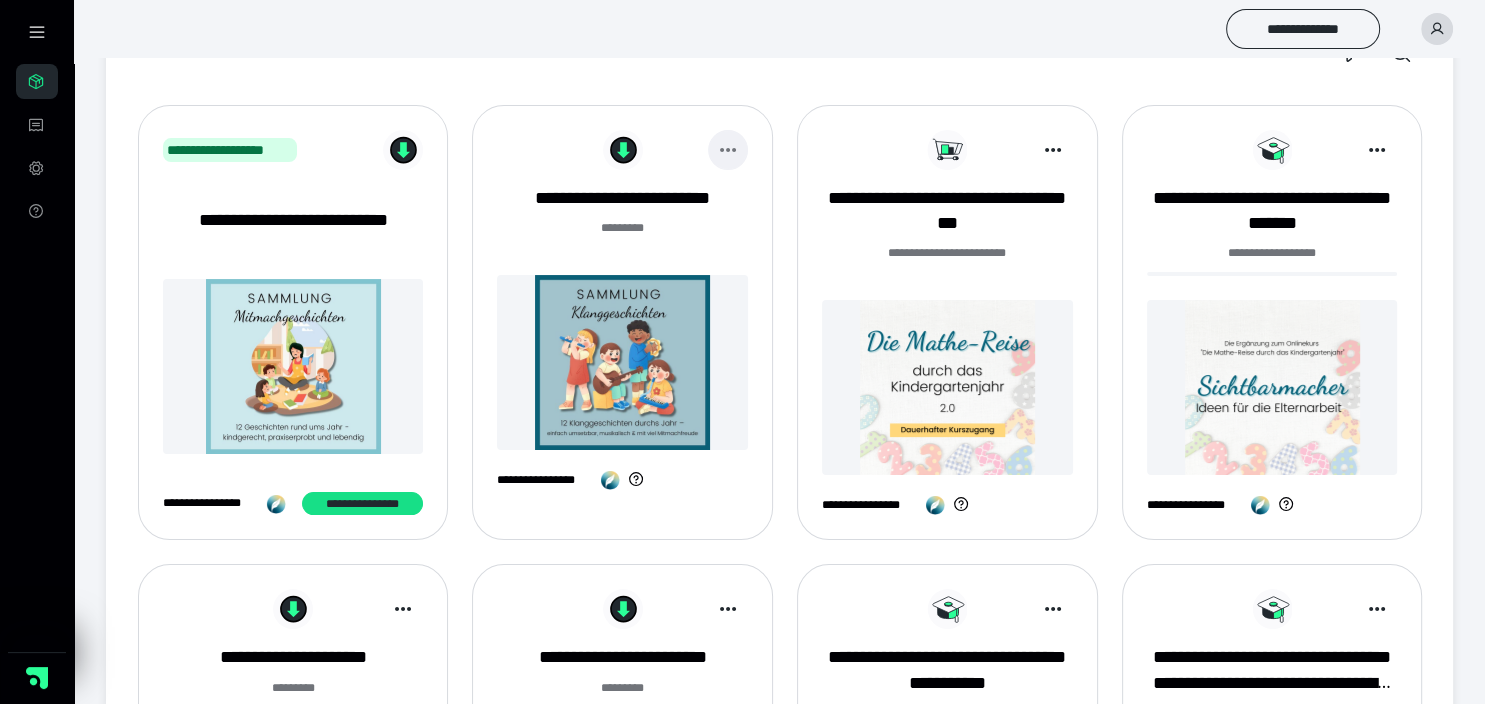click 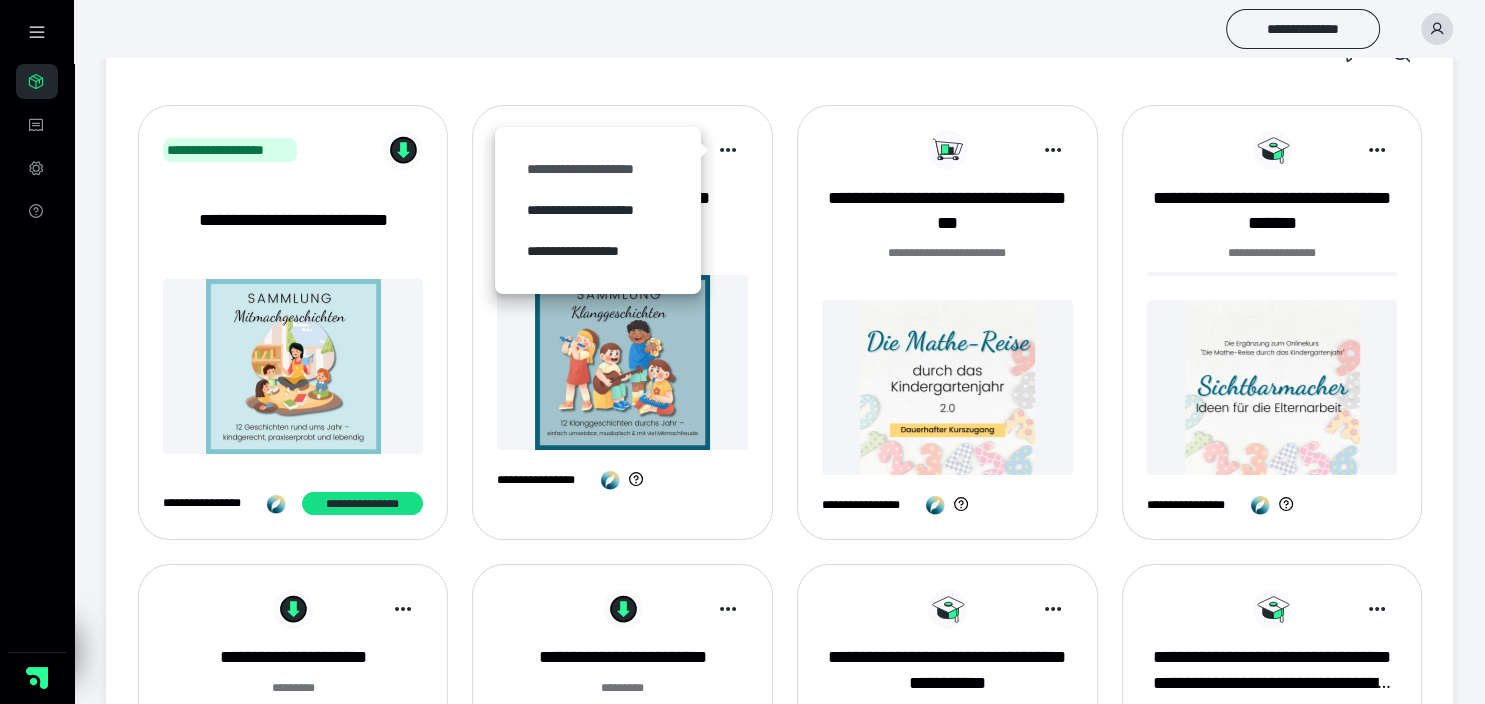 click on "**********" at bounding box center [598, 169] 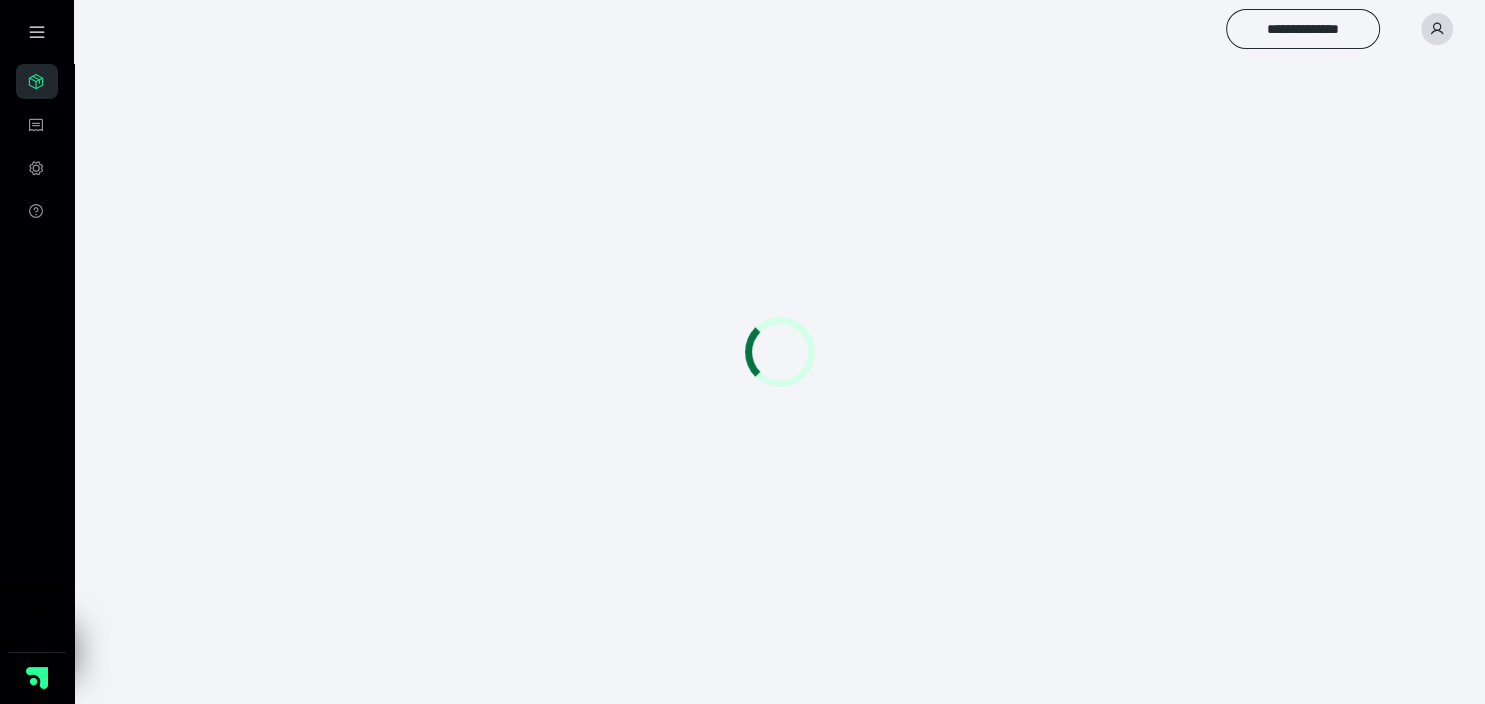 scroll, scrollTop: 0, scrollLeft: 0, axis: both 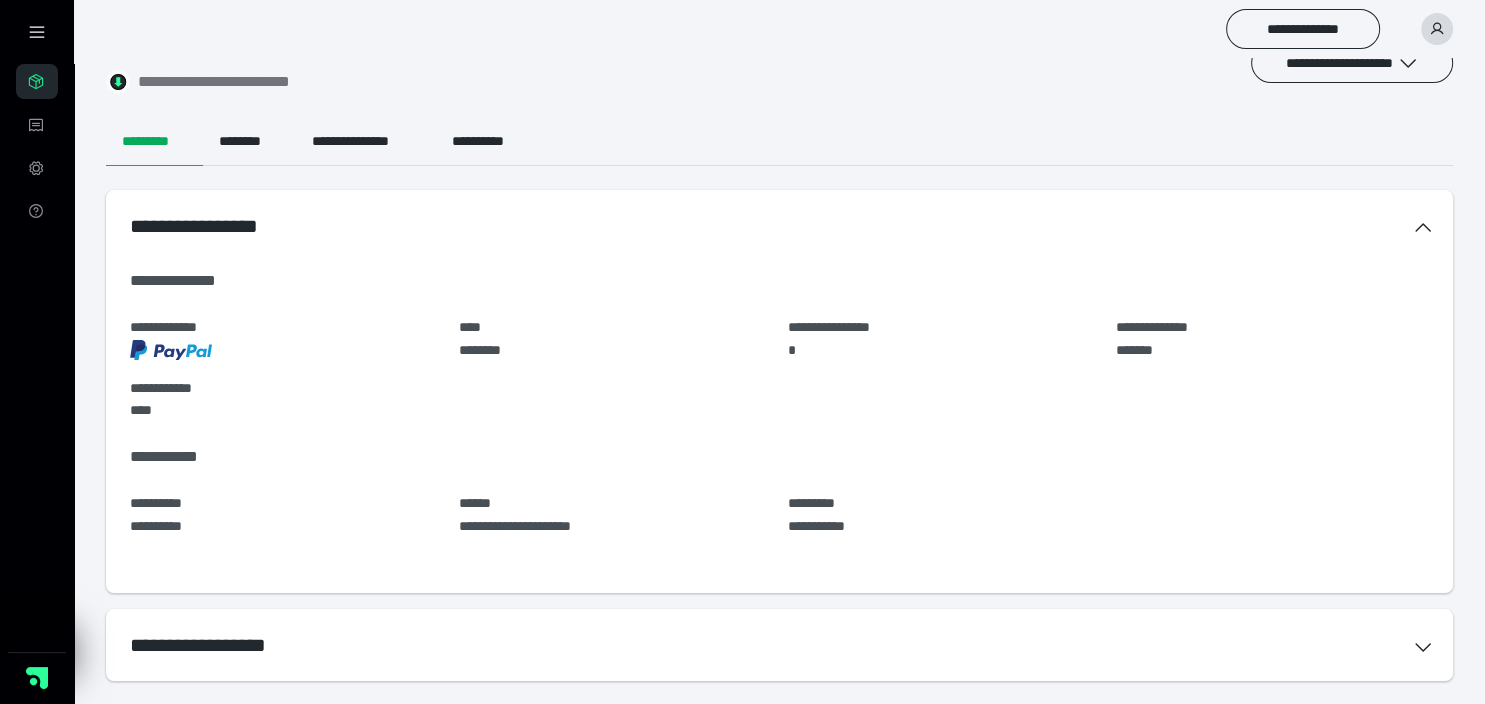 drag, startPoint x: 1480, startPoint y: 696, endPoint x: 946, endPoint y: 467, distance: 581.031 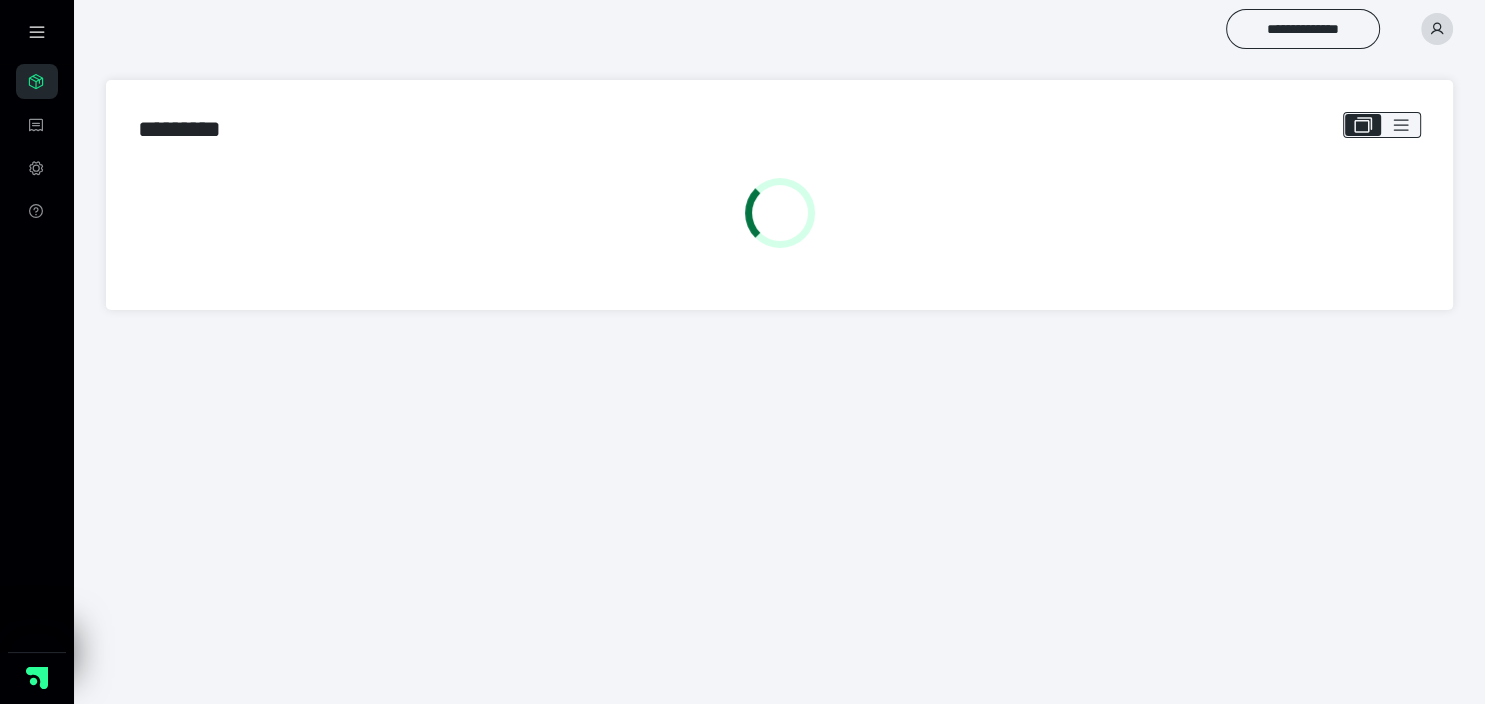 scroll, scrollTop: 0, scrollLeft: 0, axis: both 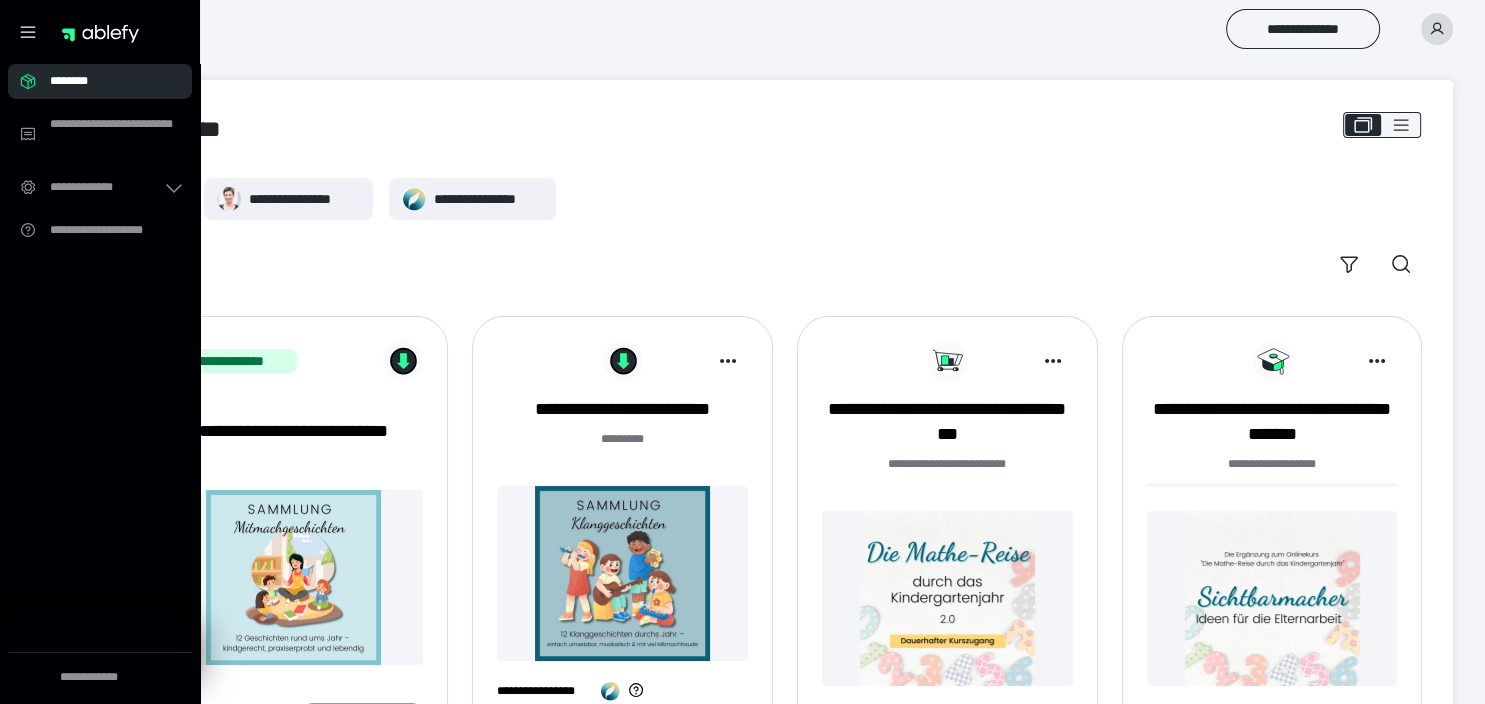 click on "********" at bounding box center (106, 81) 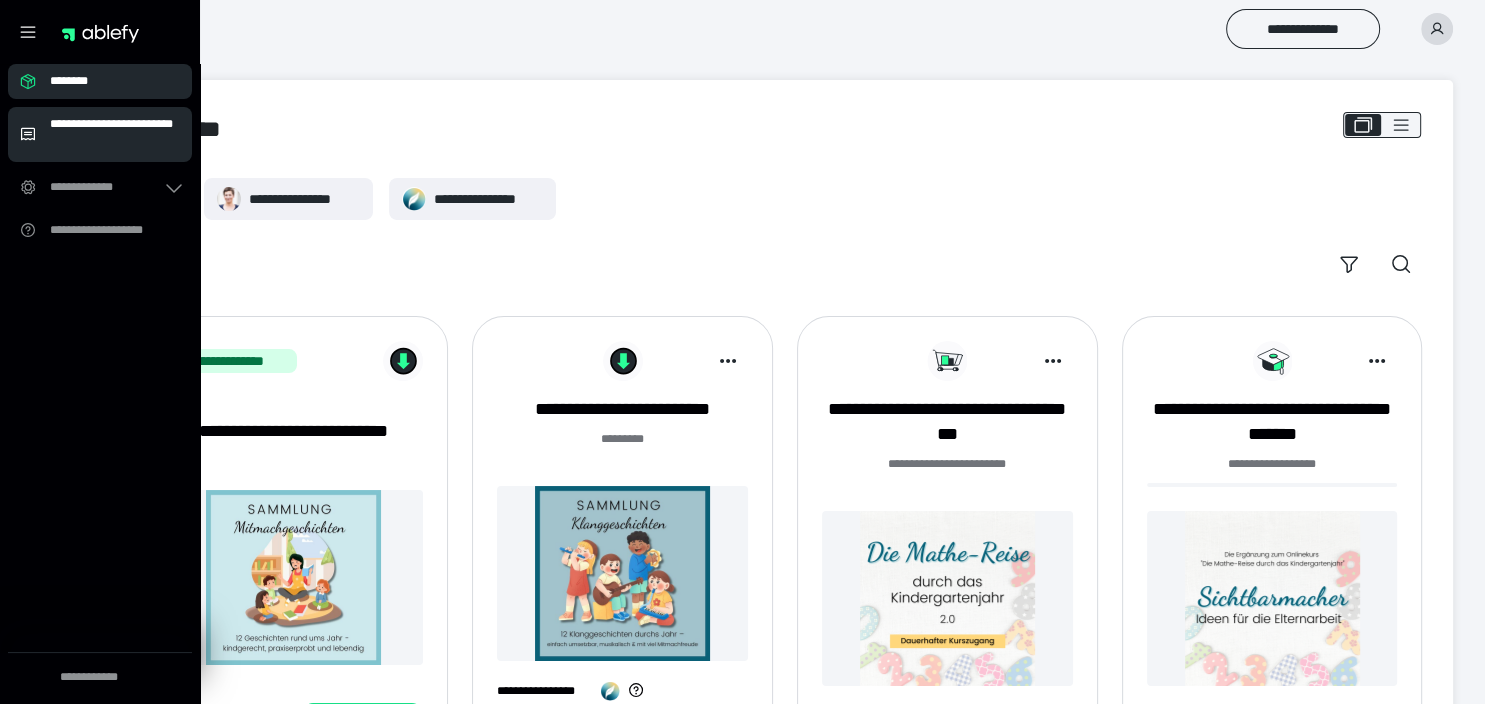 click on "**********" at bounding box center (115, 134) 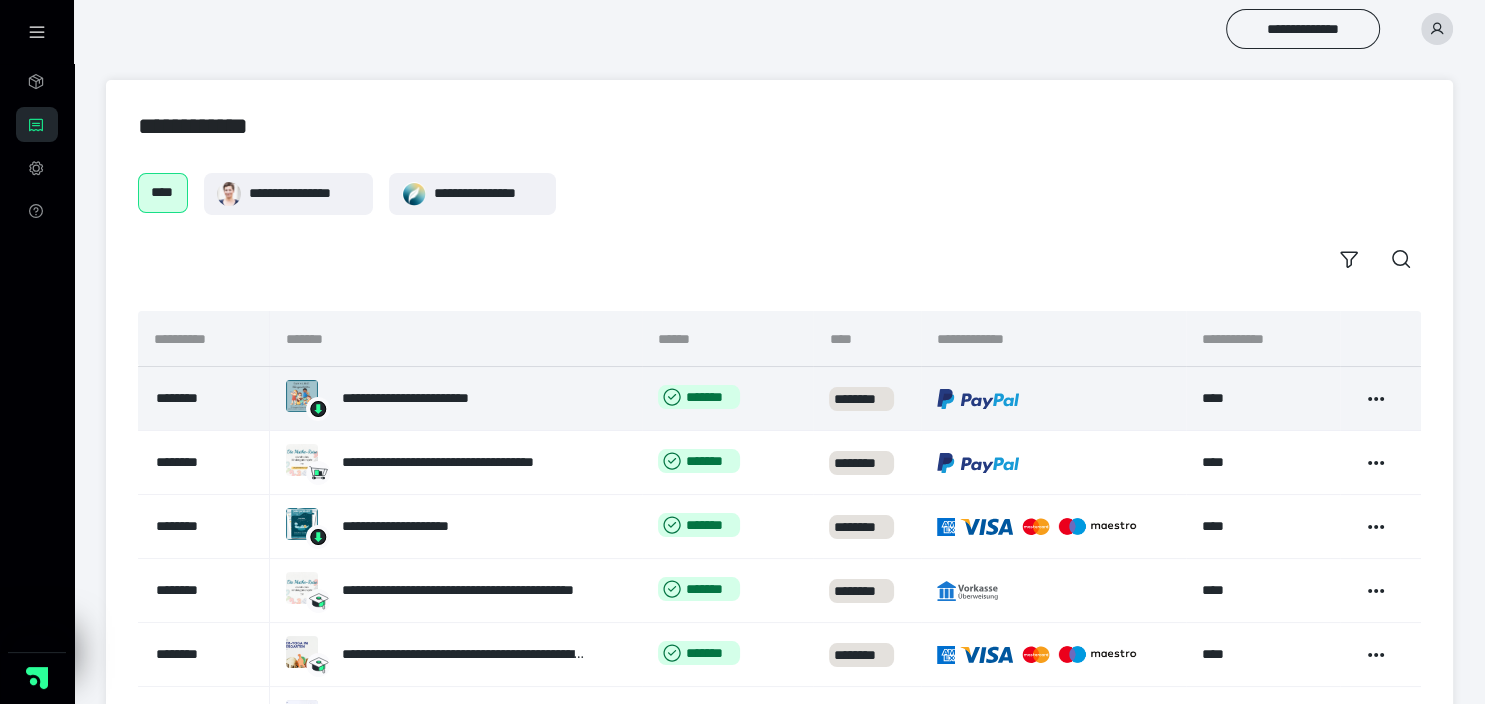 click 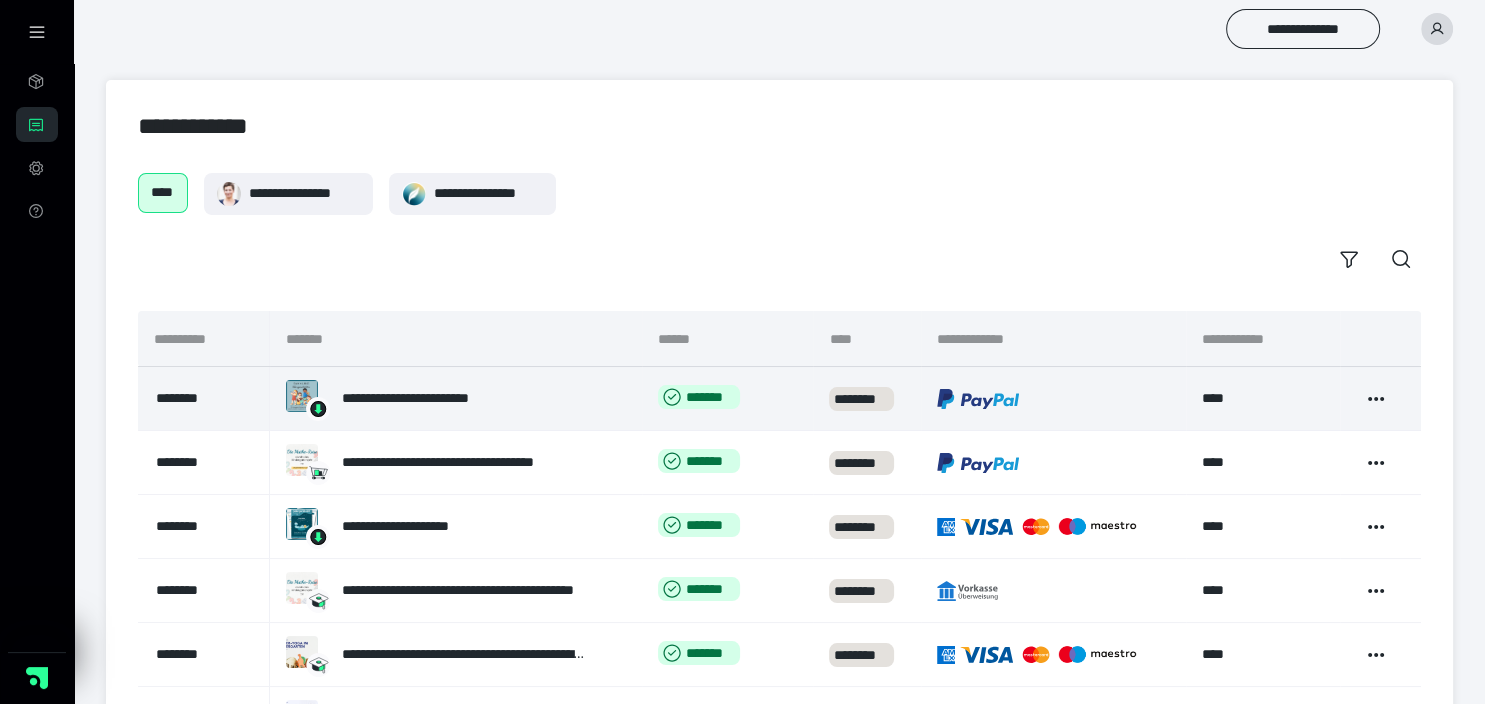 click 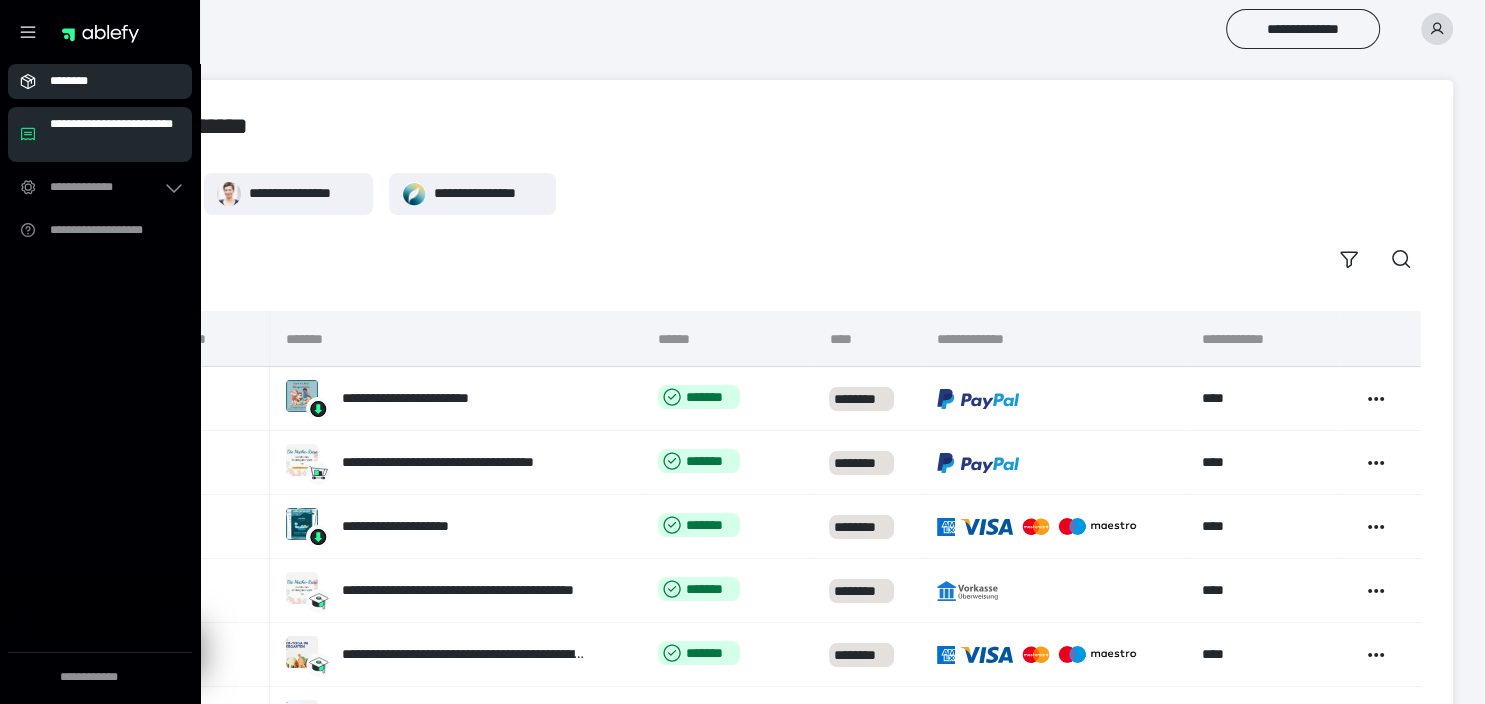 click on "********" at bounding box center [106, 81] 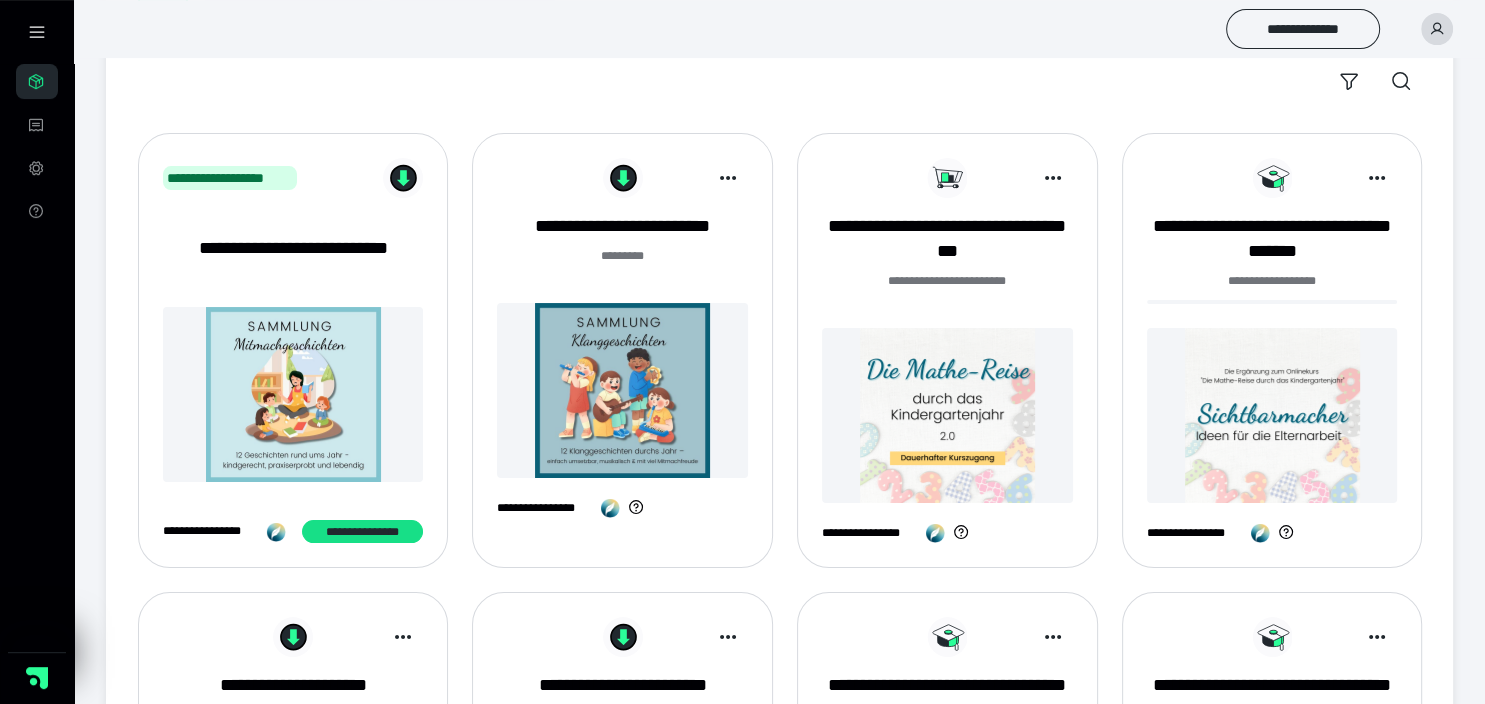 scroll, scrollTop: 140, scrollLeft: 0, axis: vertical 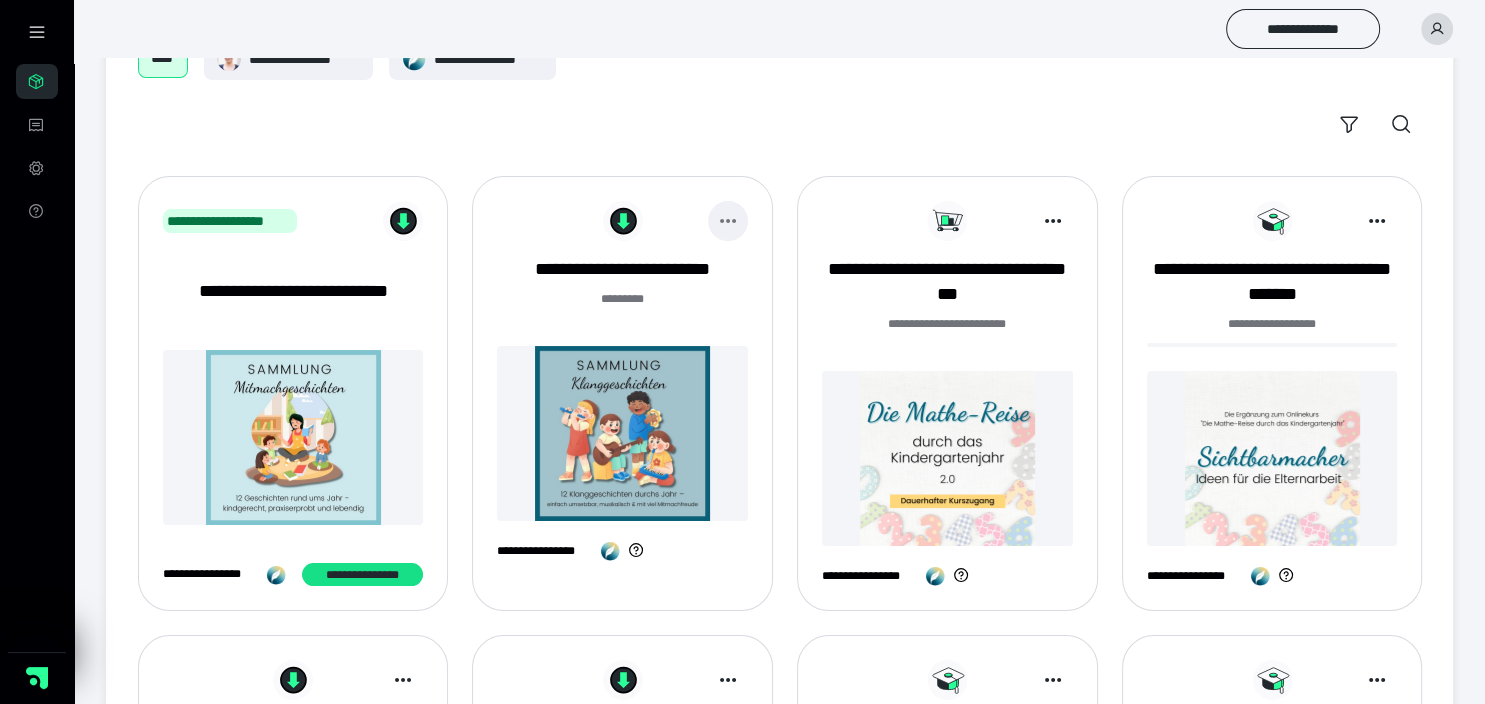 click 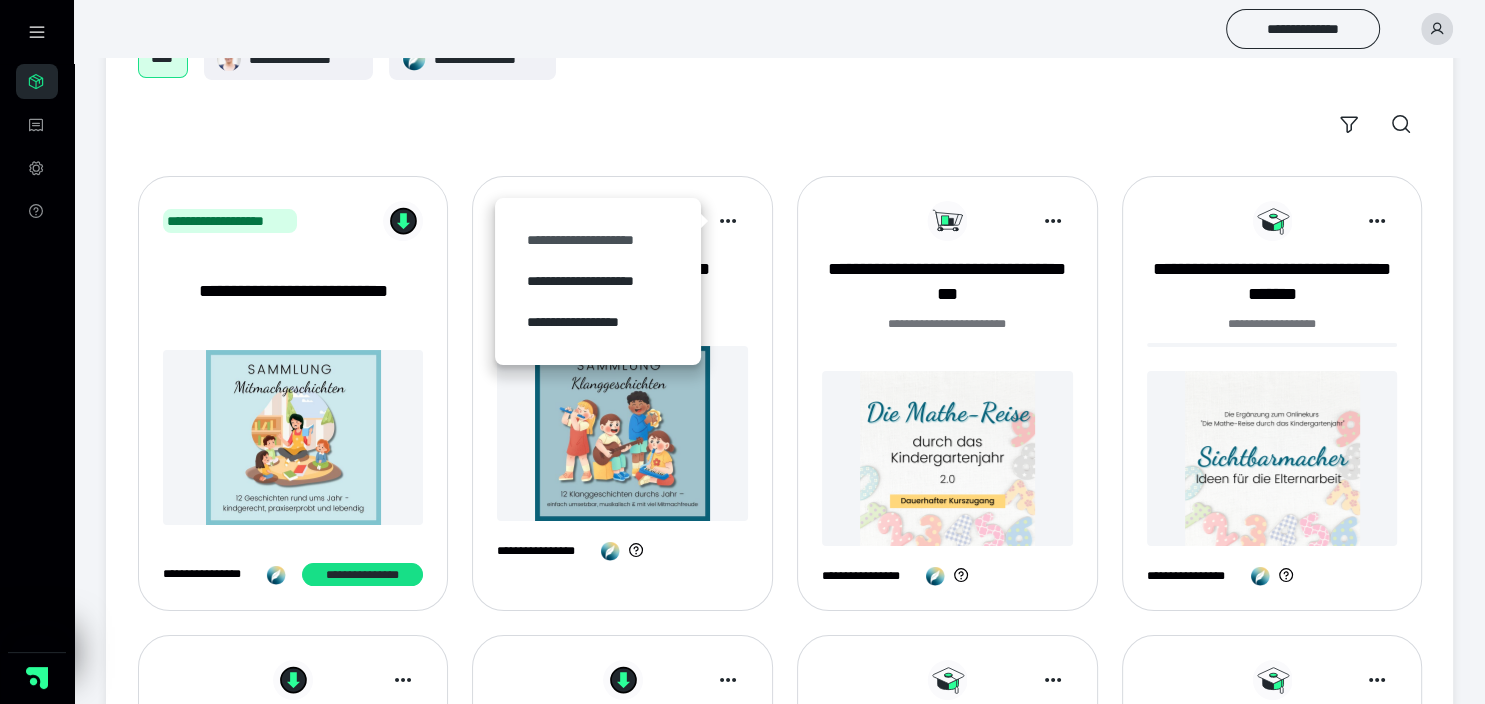 click on "**********" at bounding box center [598, 240] 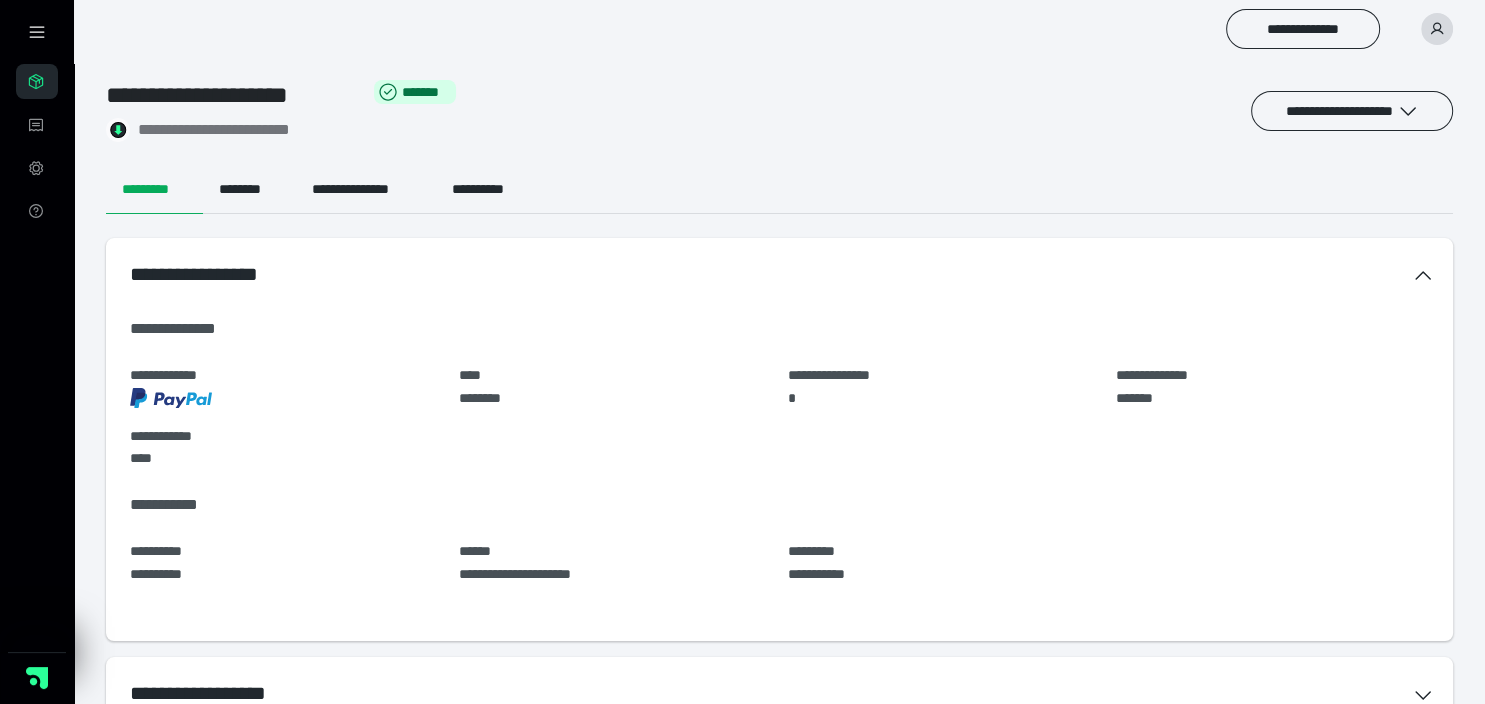 scroll, scrollTop: 48, scrollLeft: 0, axis: vertical 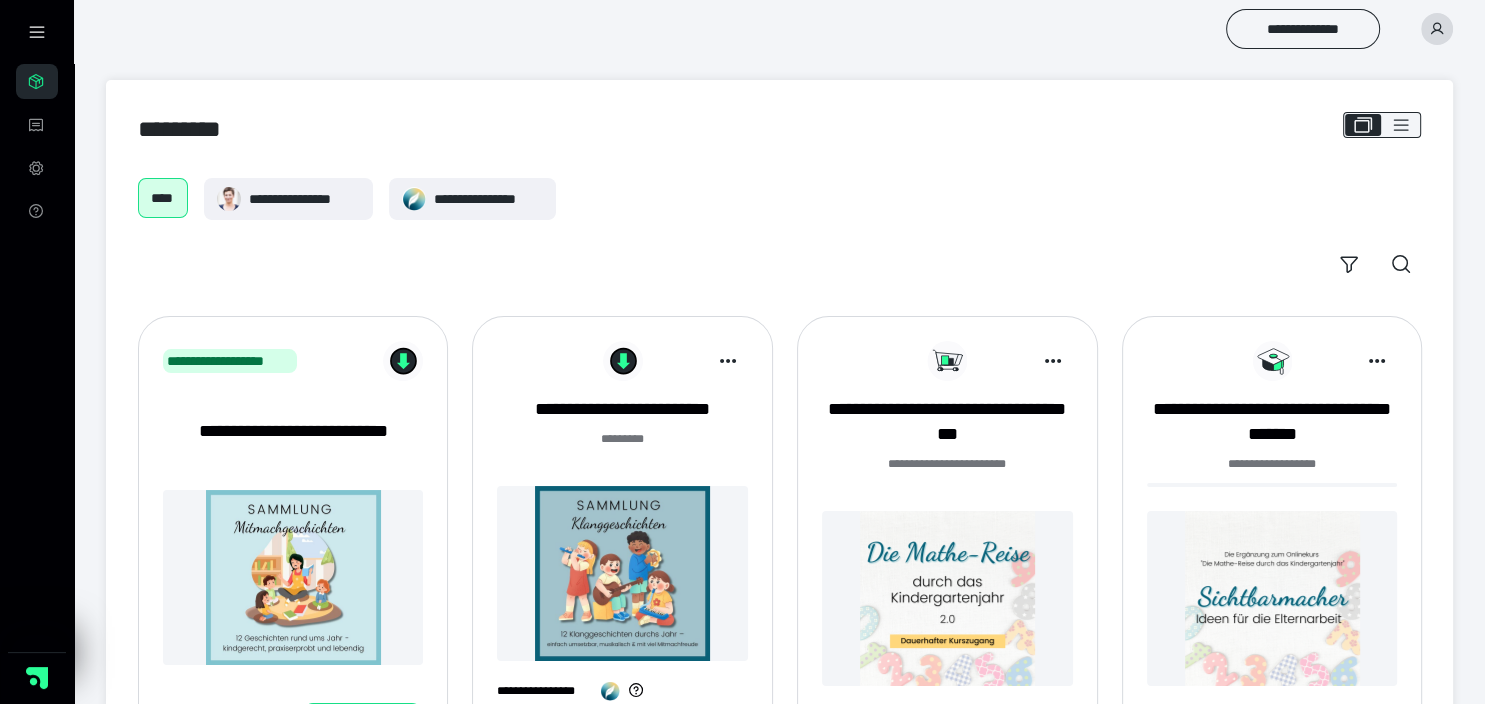 click on "*******   *" at bounding box center [622, 450] 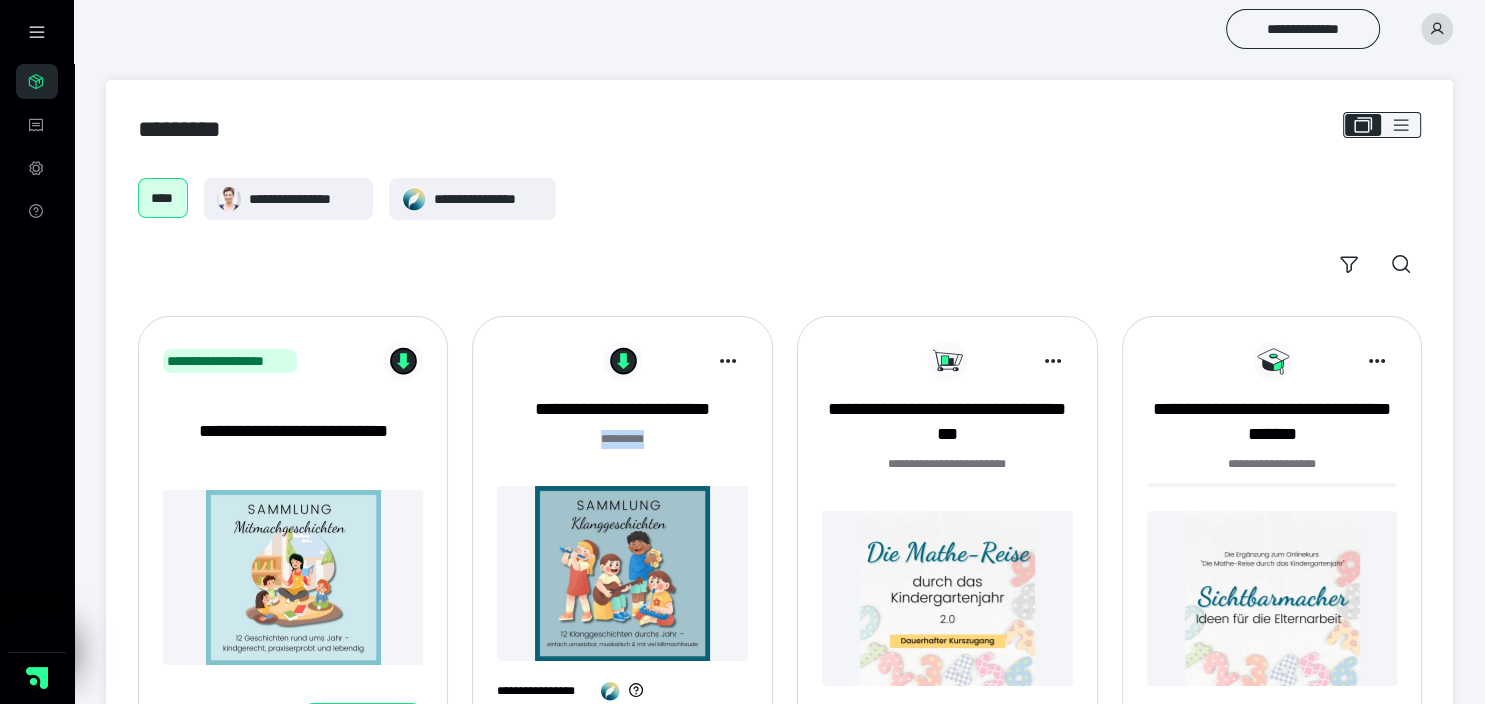 click on "*******   *" at bounding box center [622, 450] 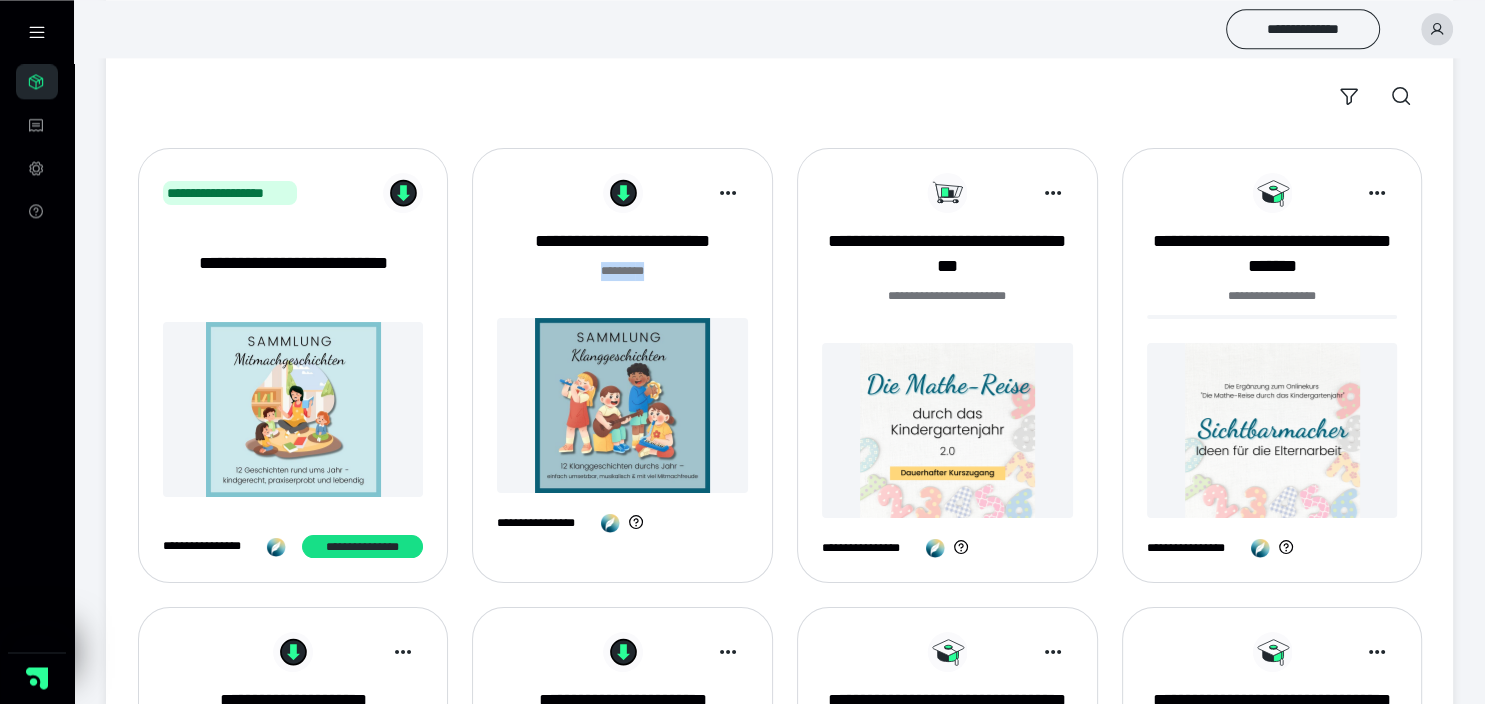 scroll, scrollTop: 176, scrollLeft: 0, axis: vertical 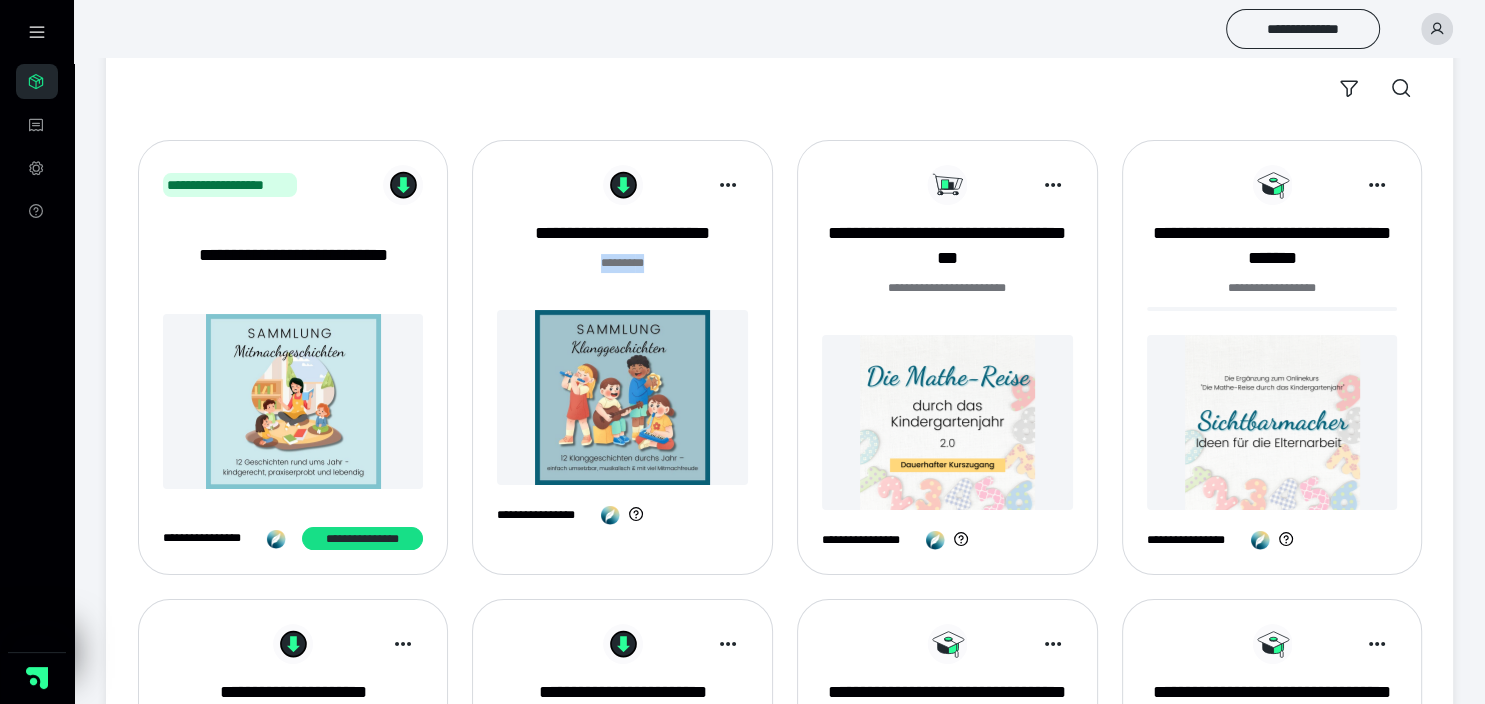 drag, startPoint x: 1478, startPoint y: 697, endPoint x: 304, endPoint y: 751, distance: 1175.2412 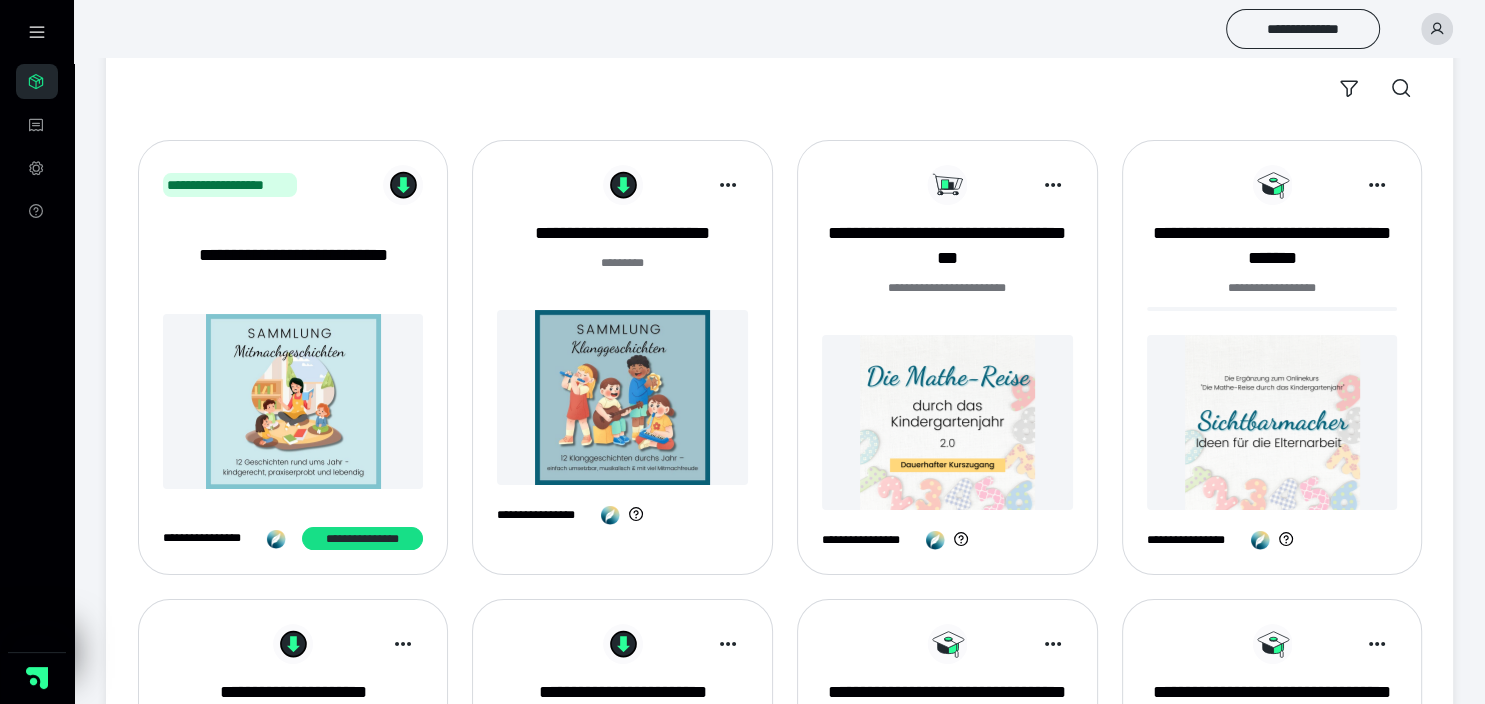 click on "*******   *" at bounding box center [622, 274] 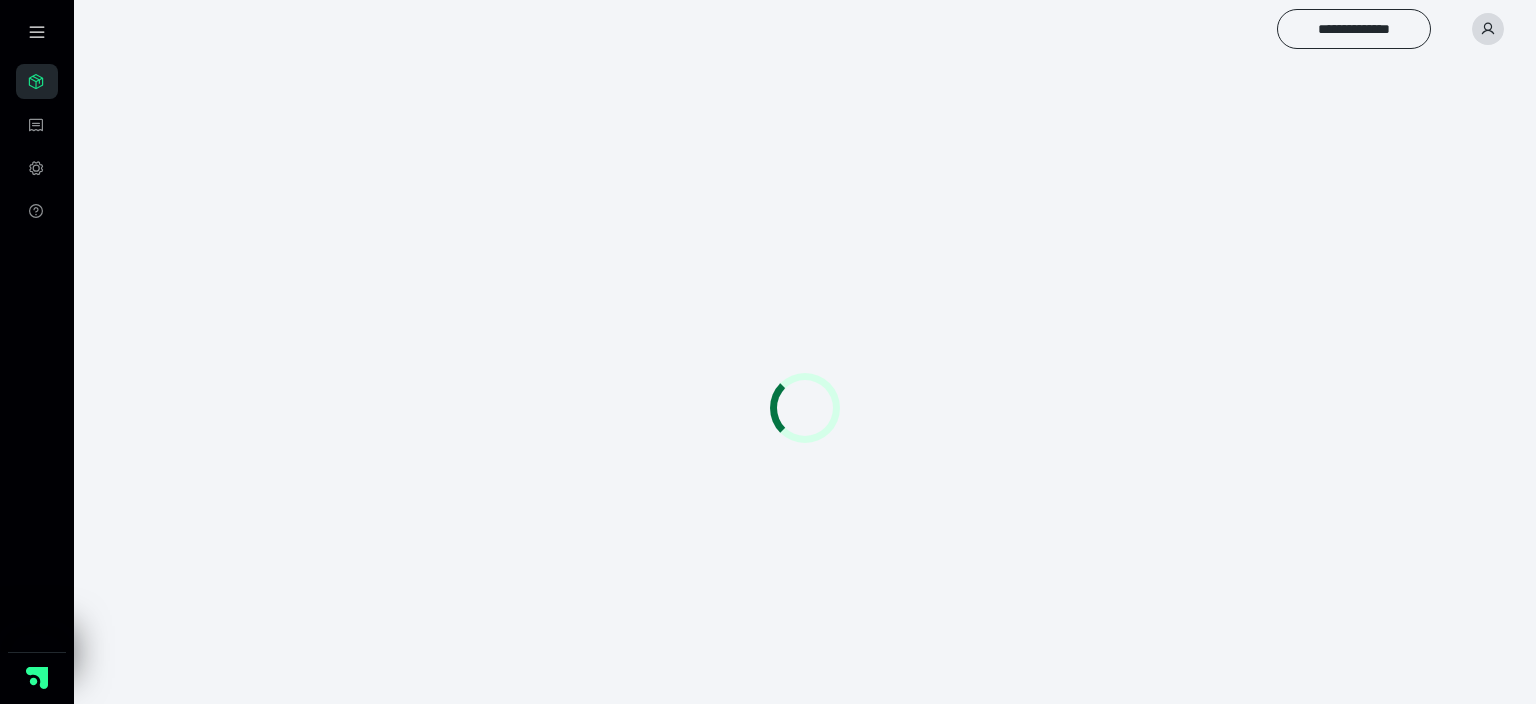 scroll, scrollTop: 0, scrollLeft: 0, axis: both 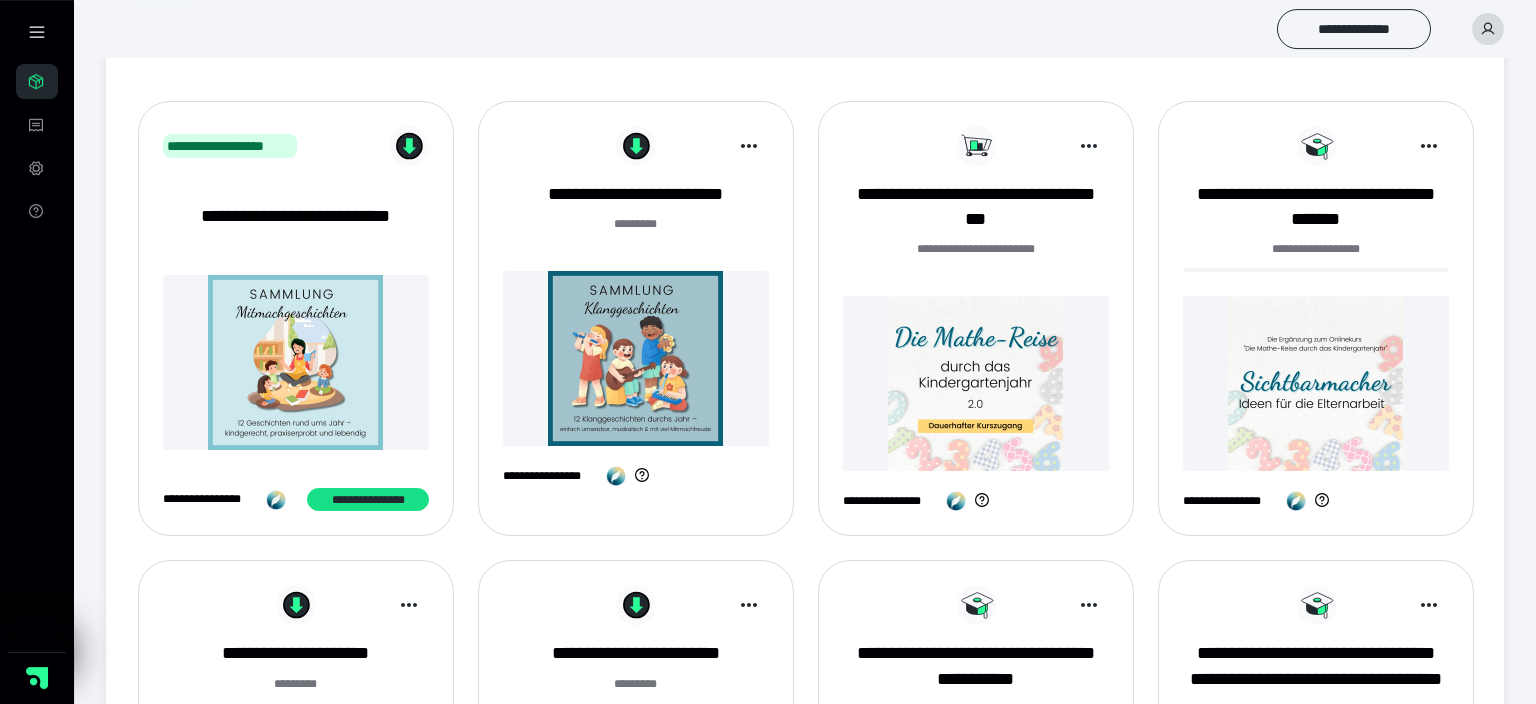 drag, startPoint x: 1526, startPoint y: 696, endPoint x: 1353, endPoint y: 602, distance: 196.88829 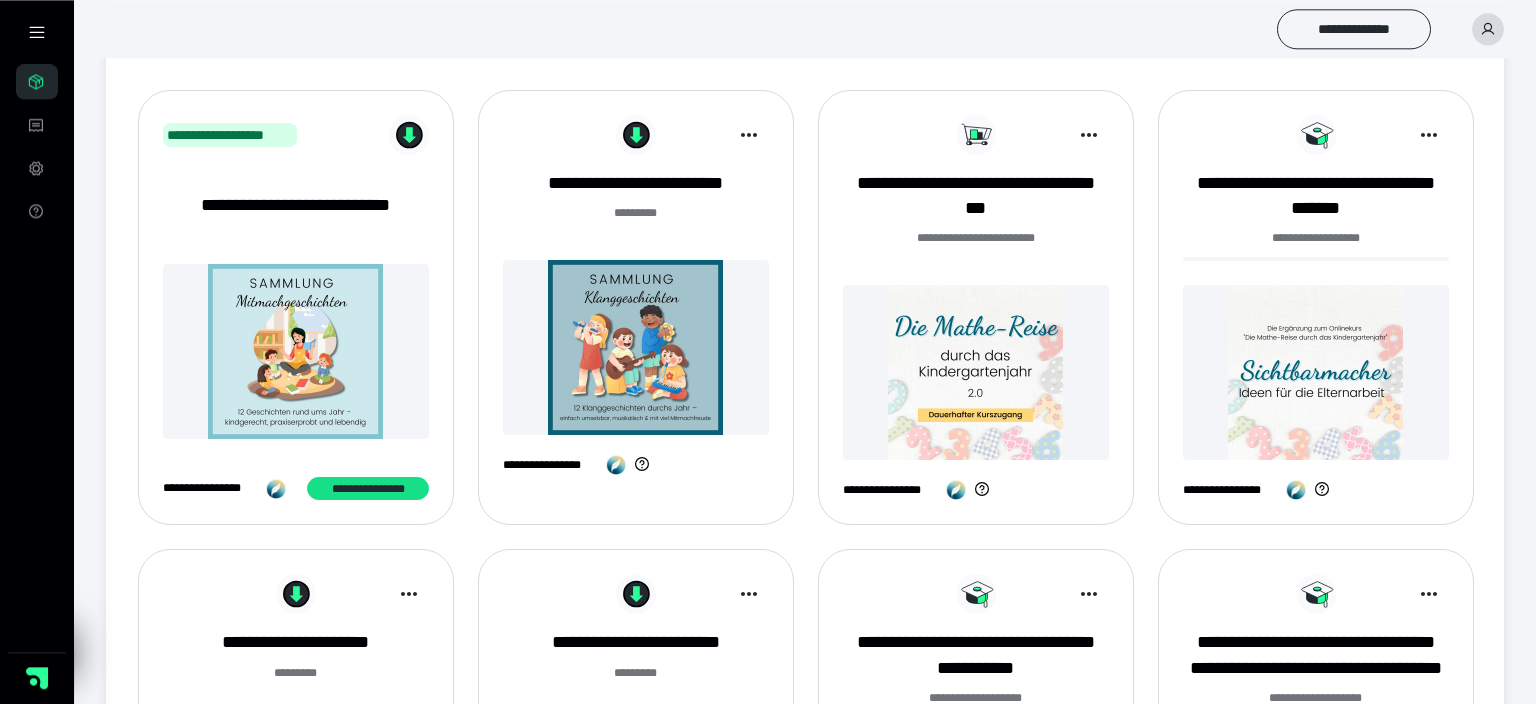 scroll, scrollTop: 228, scrollLeft: 0, axis: vertical 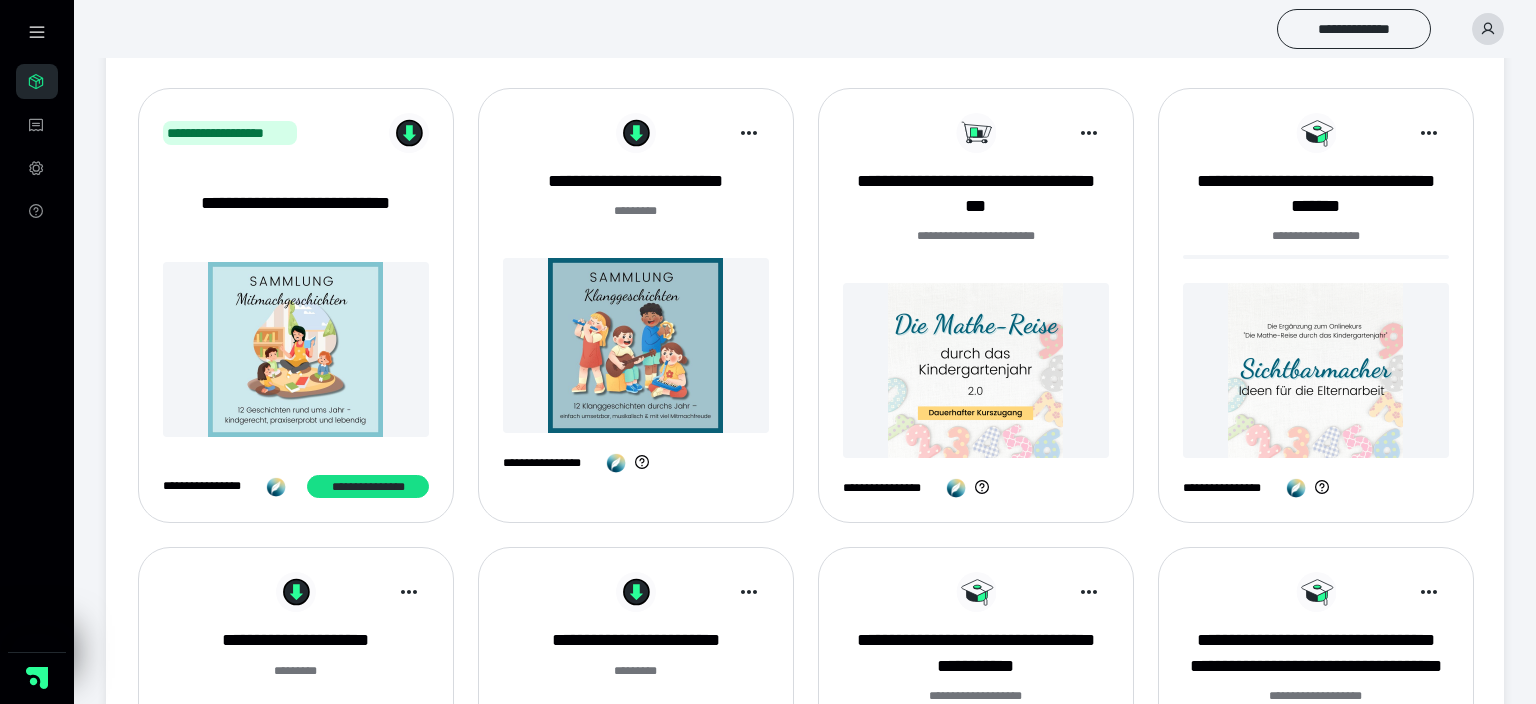 click at bounding box center (636, 345) 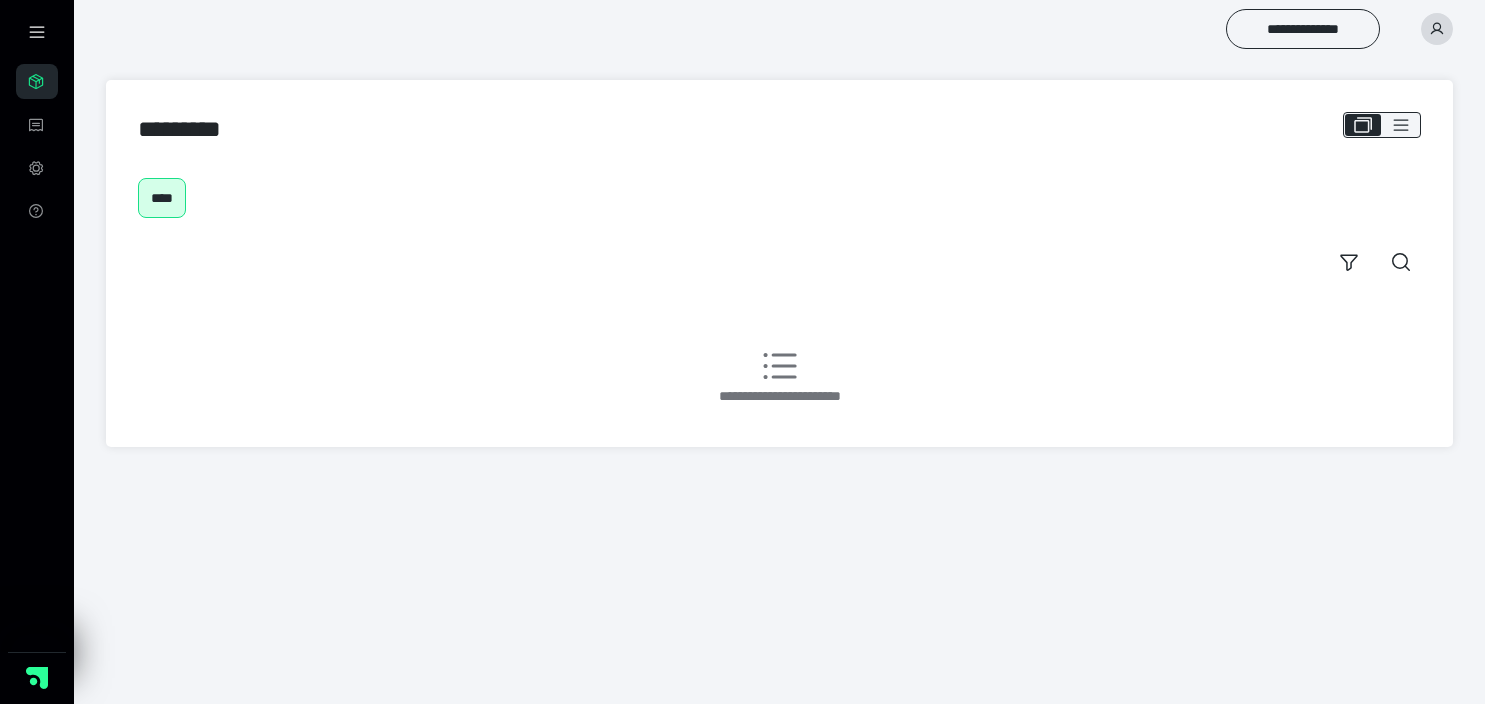 scroll, scrollTop: 0, scrollLeft: 0, axis: both 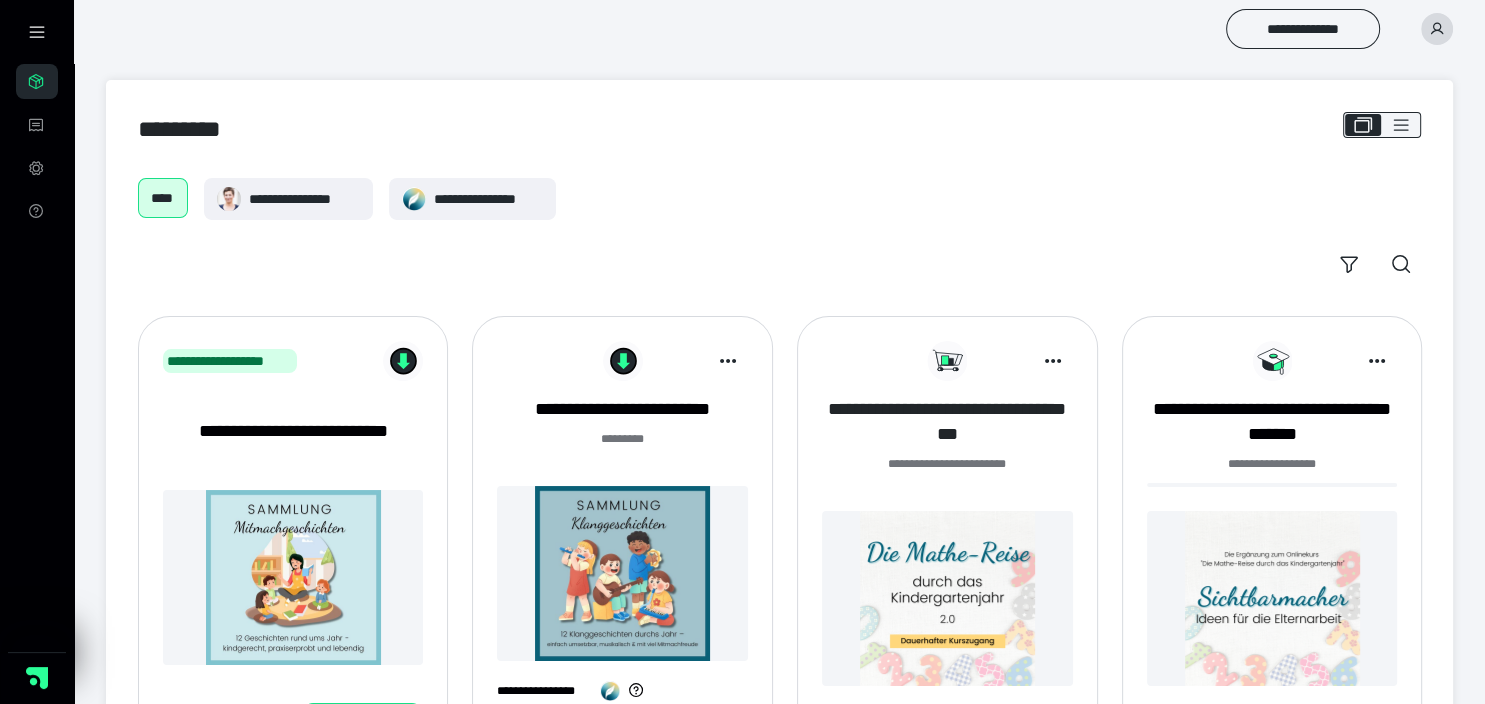 click on "**********" at bounding box center [947, 422] 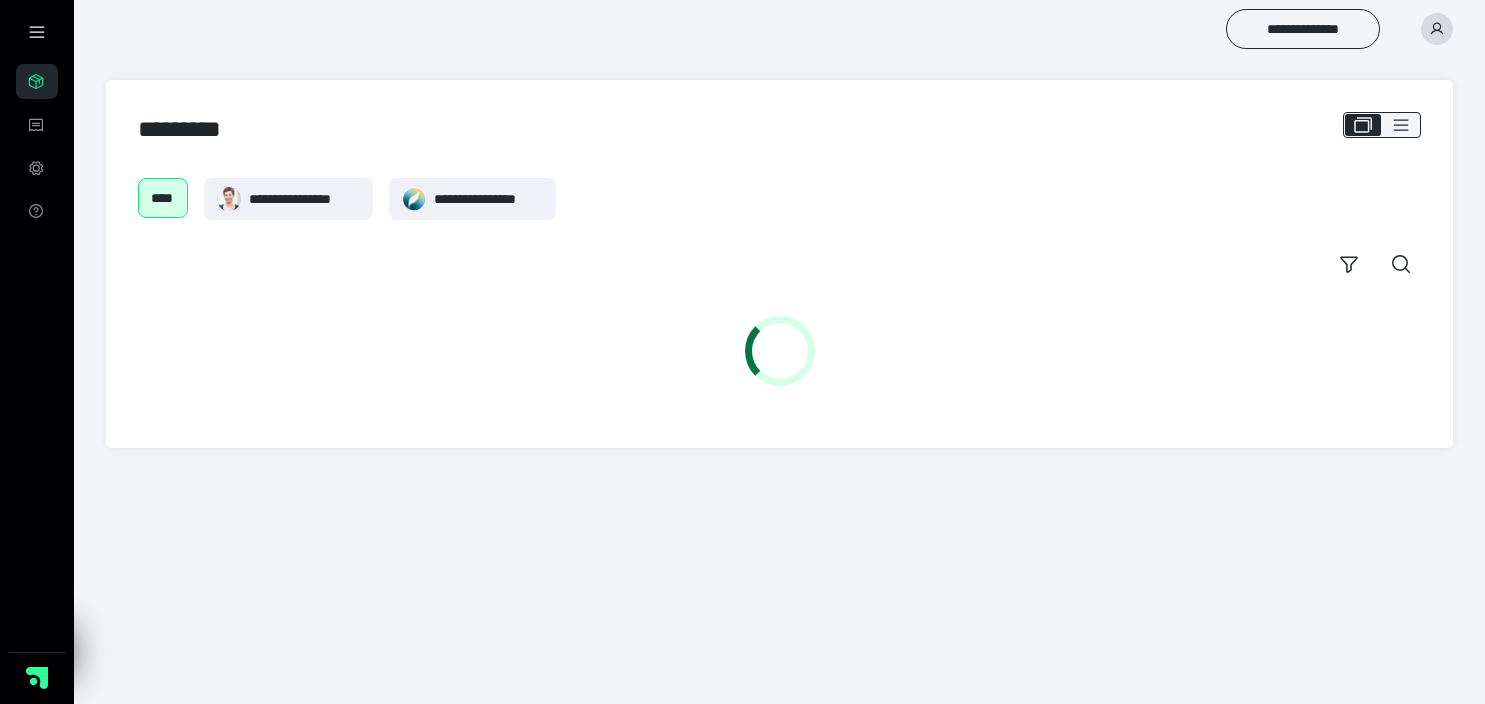 scroll, scrollTop: 0, scrollLeft: 0, axis: both 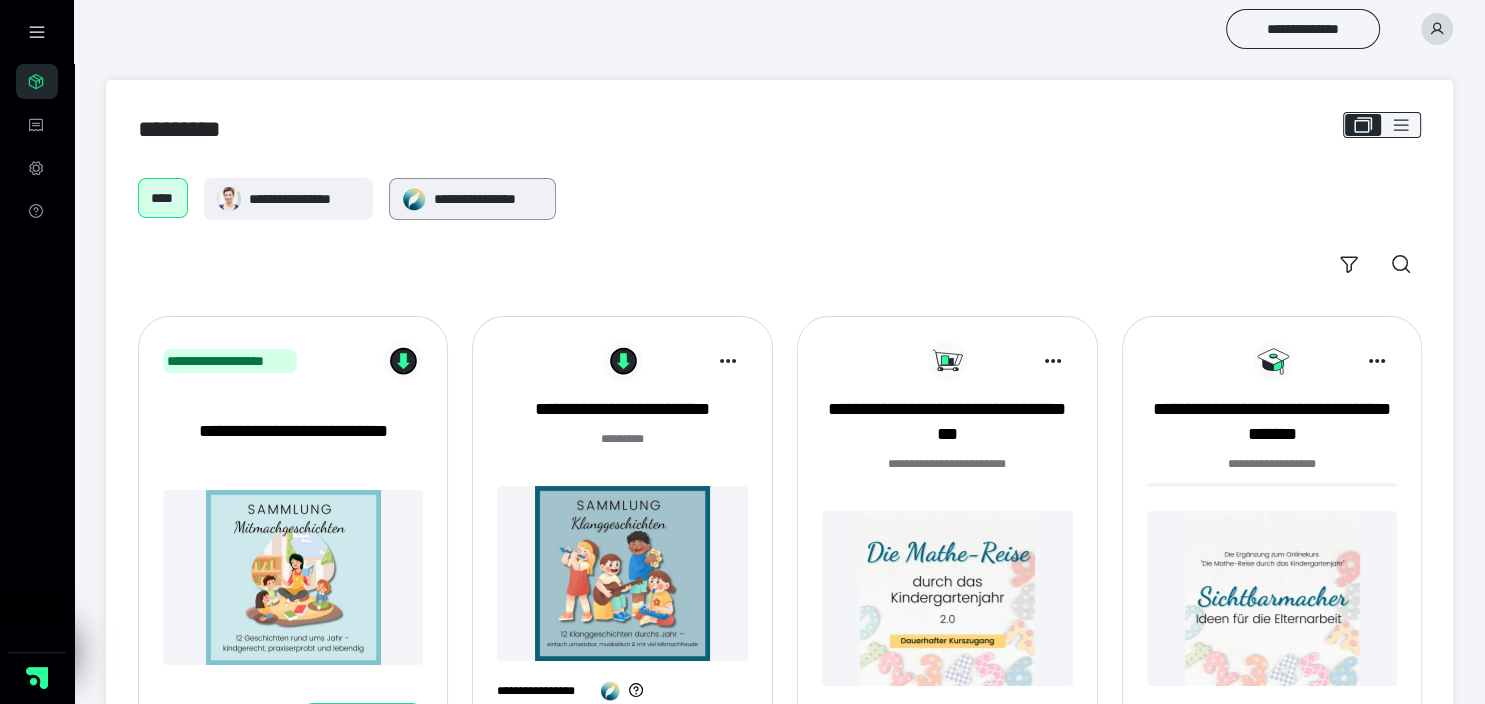 click on "**********" at bounding box center (488, 199) 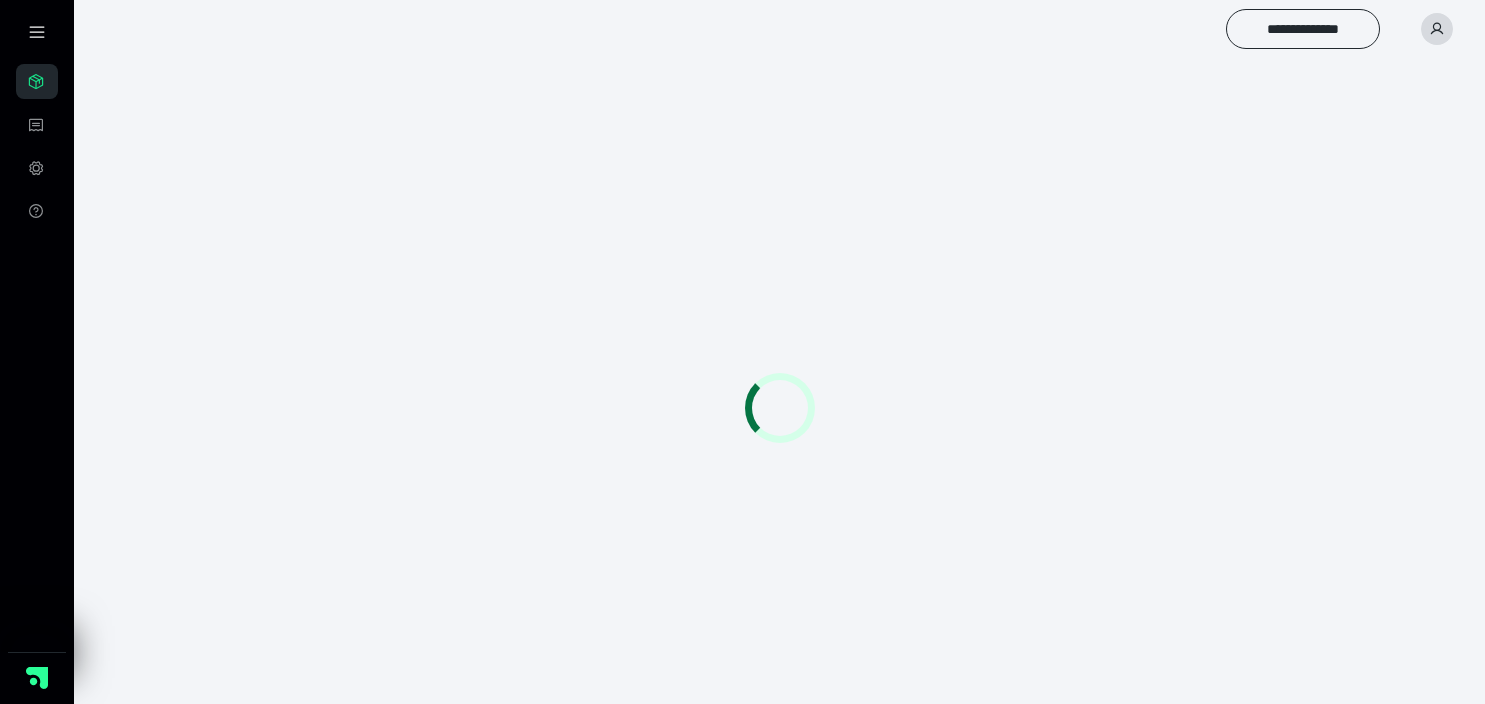 scroll, scrollTop: 0, scrollLeft: 0, axis: both 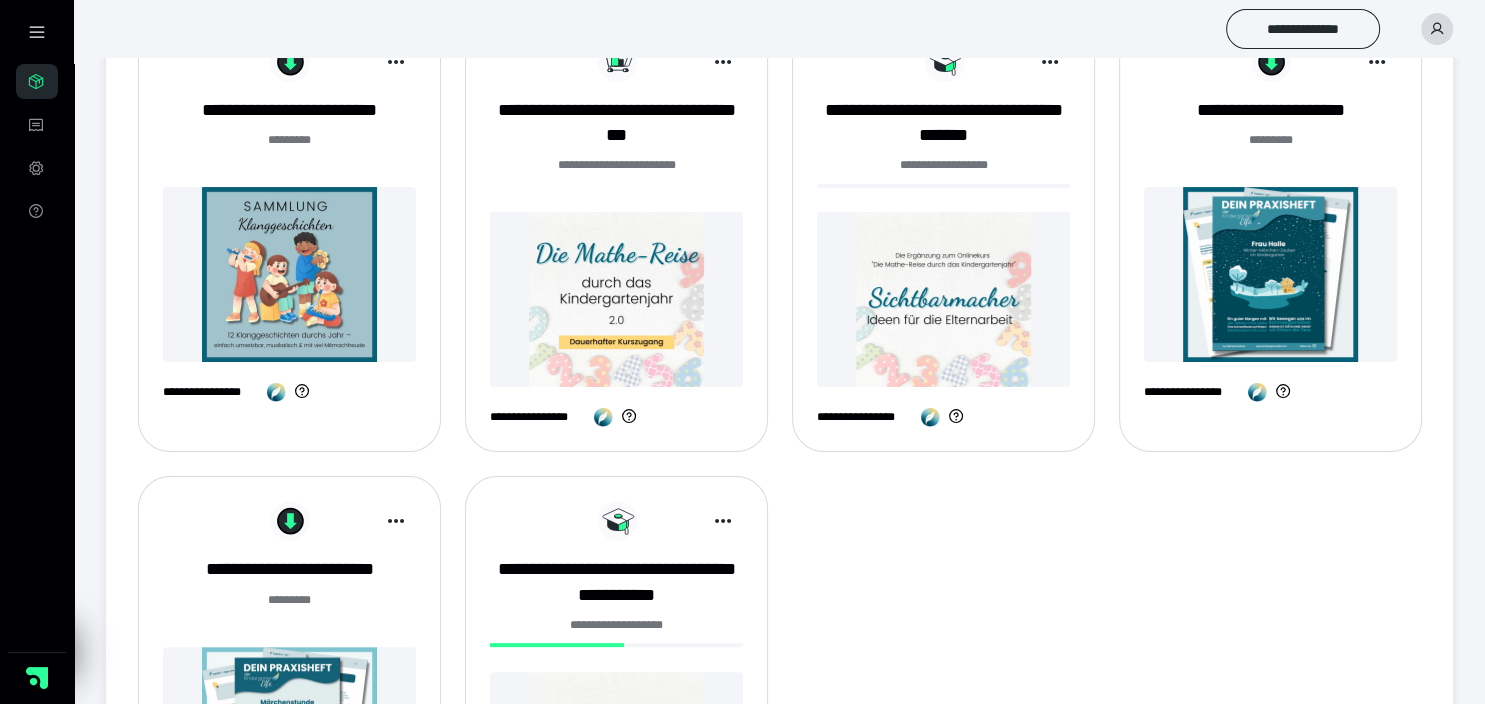 drag, startPoint x: 1481, startPoint y: 698, endPoint x: 1074, endPoint y: 577, distance: 424.6057 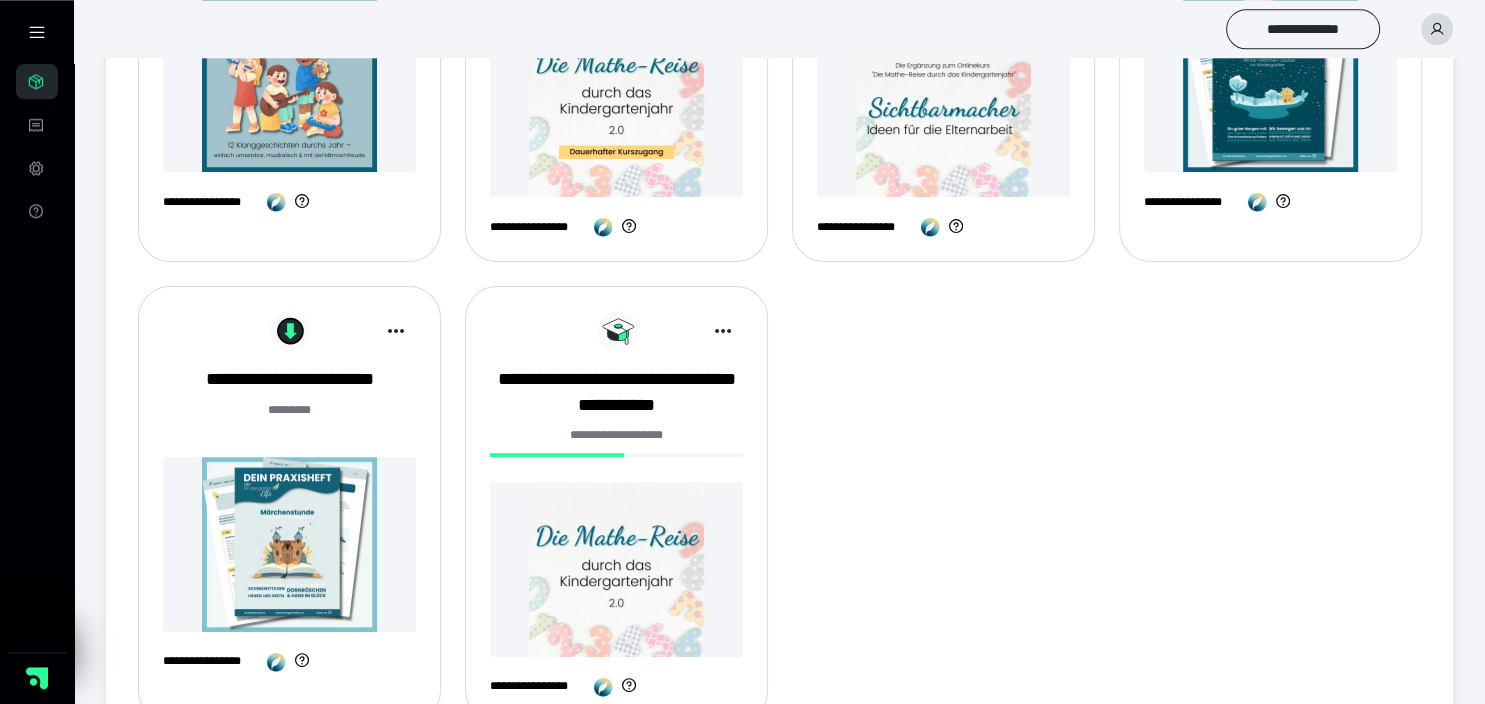 scroll, scrollTop: 492, scrollLeft: 0, axis: vertical 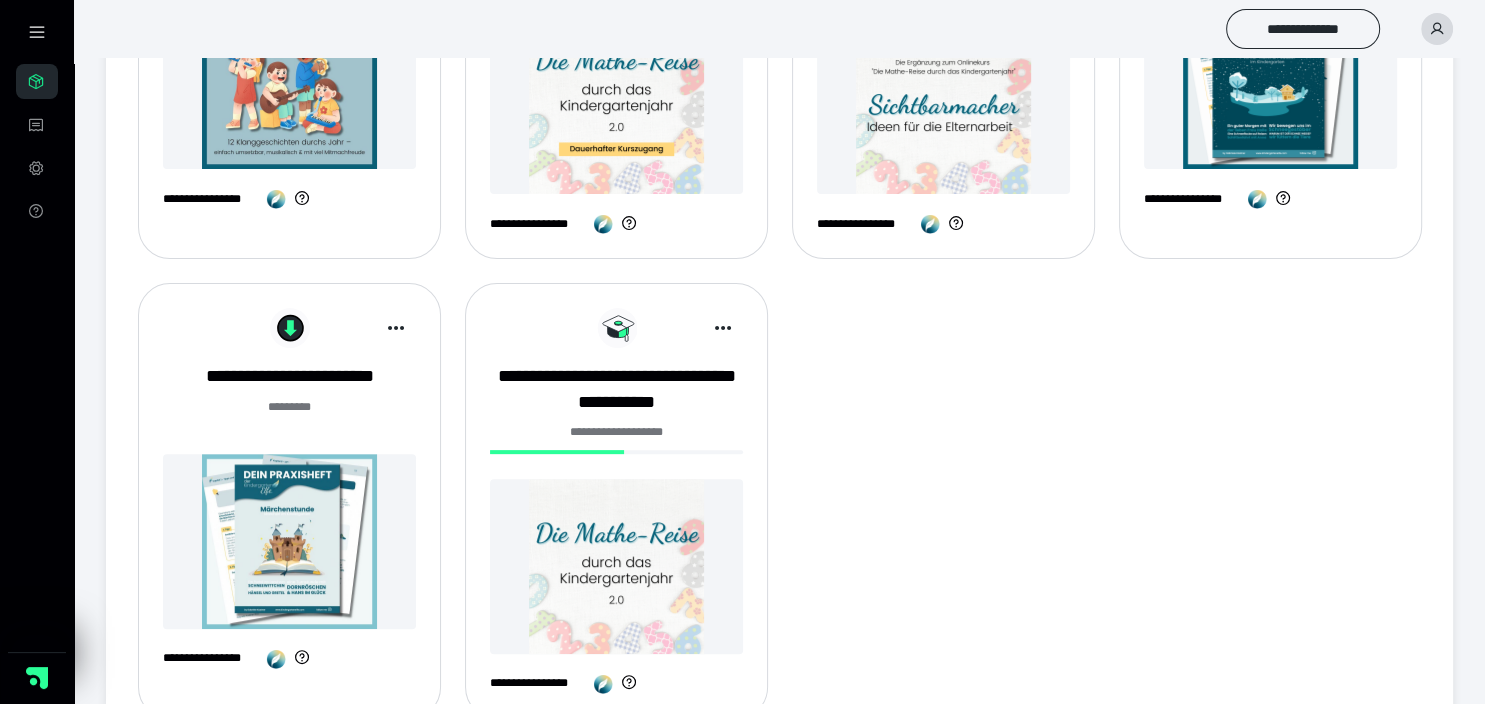 drag, startPoint x: 1473, startPoint y: 695, endPoint x: 411, endPoint y: 561, distance: 1070.4205 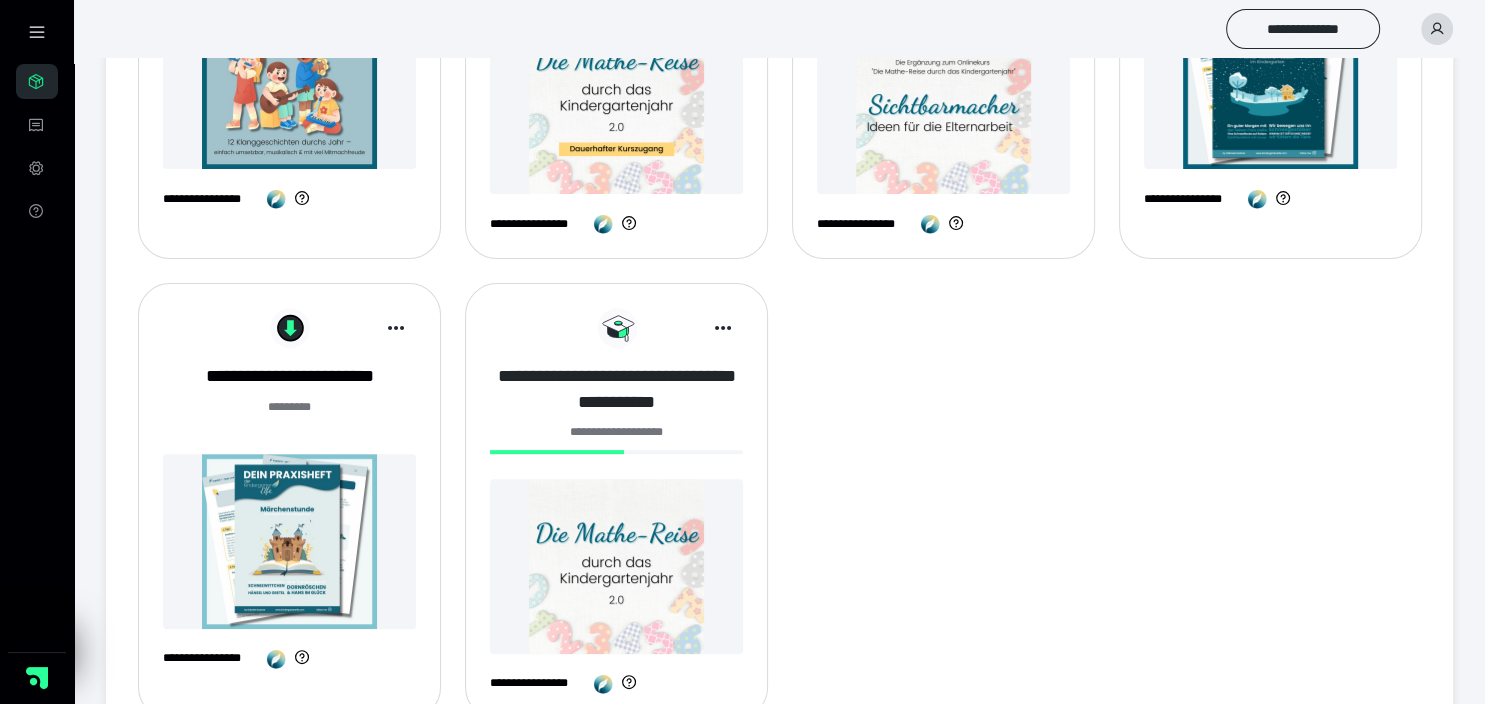 click on "**********" at bounding box center (616, 389) 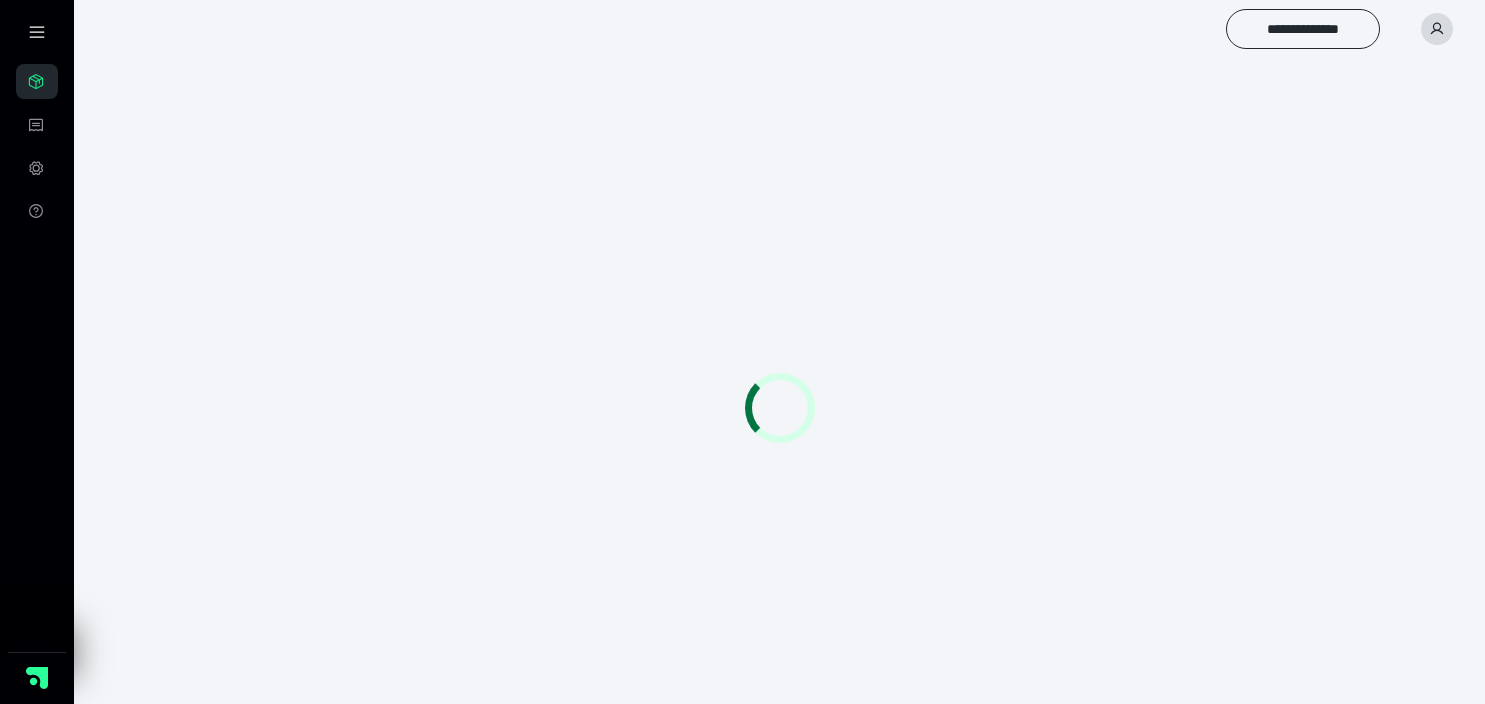 scroll, scrollTop: 0, scrollLeft: 0, axis: both 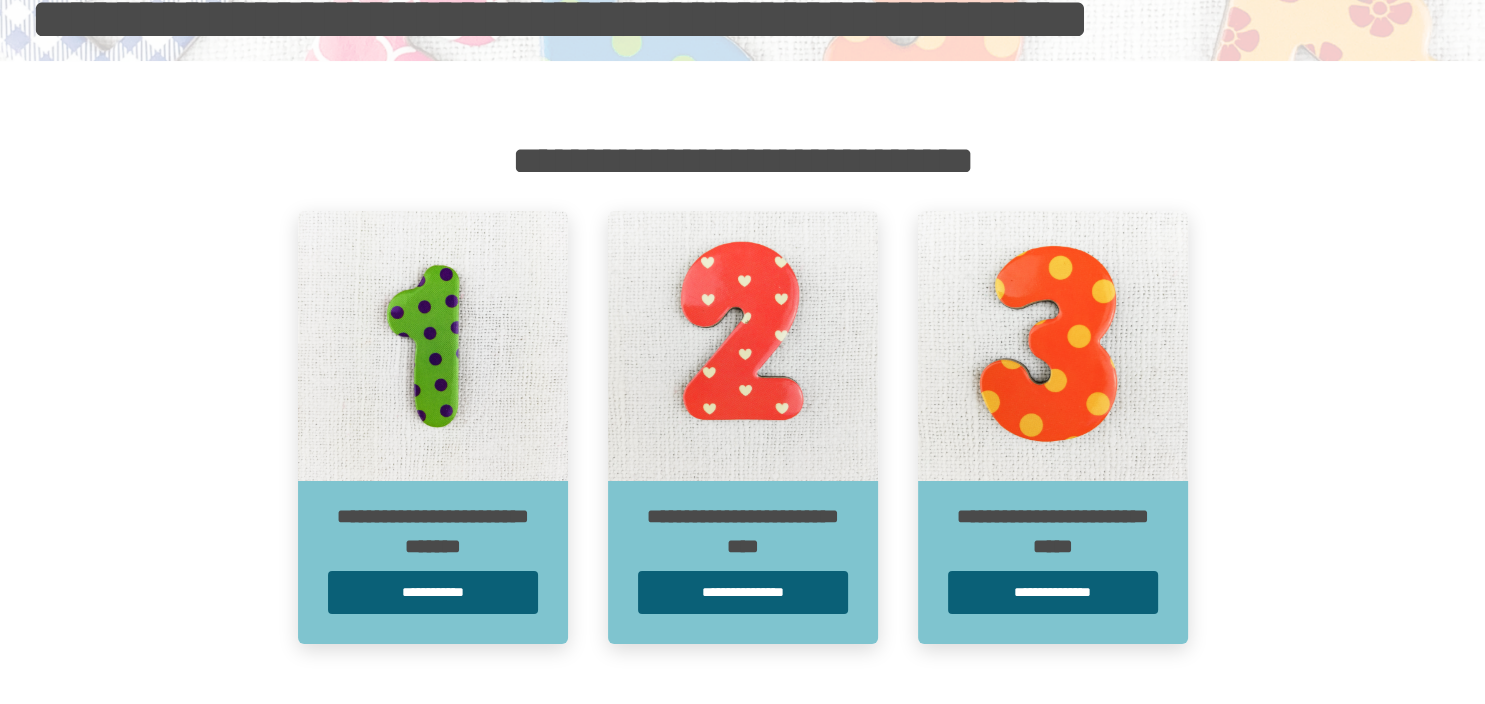 click on "**********" at bounding box center (743, 562) 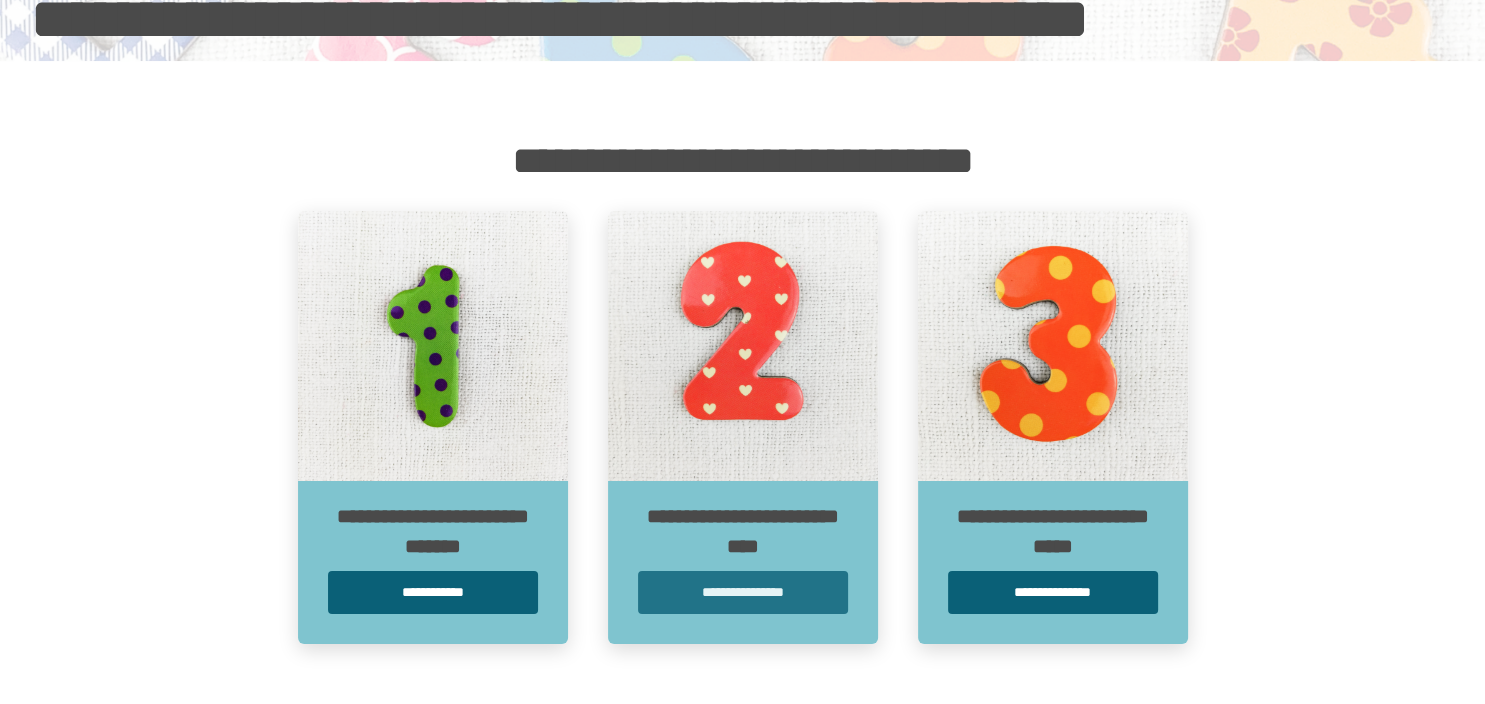 click on "**********" at bounding box center (743, 592) 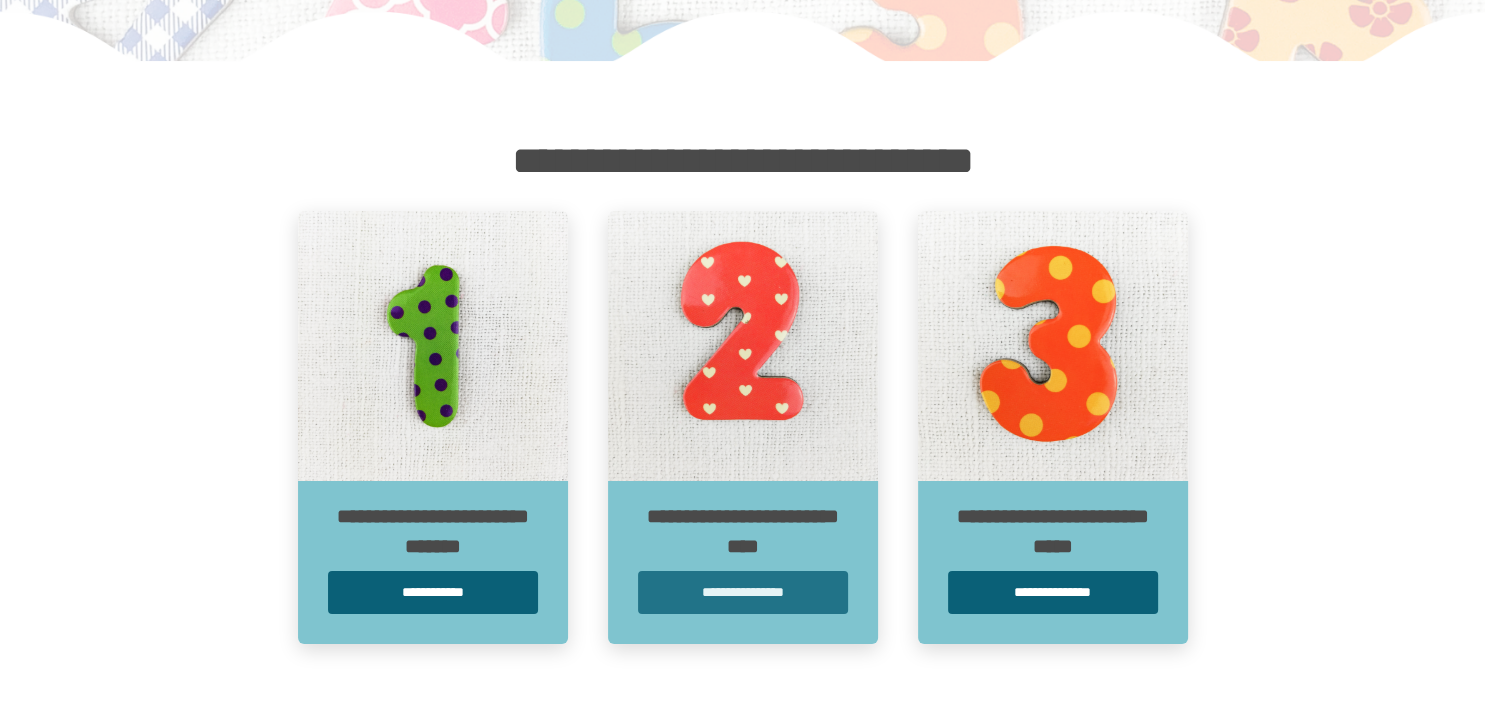 scroll, scrollTop: 0, scrollLeft: 0, axis: both 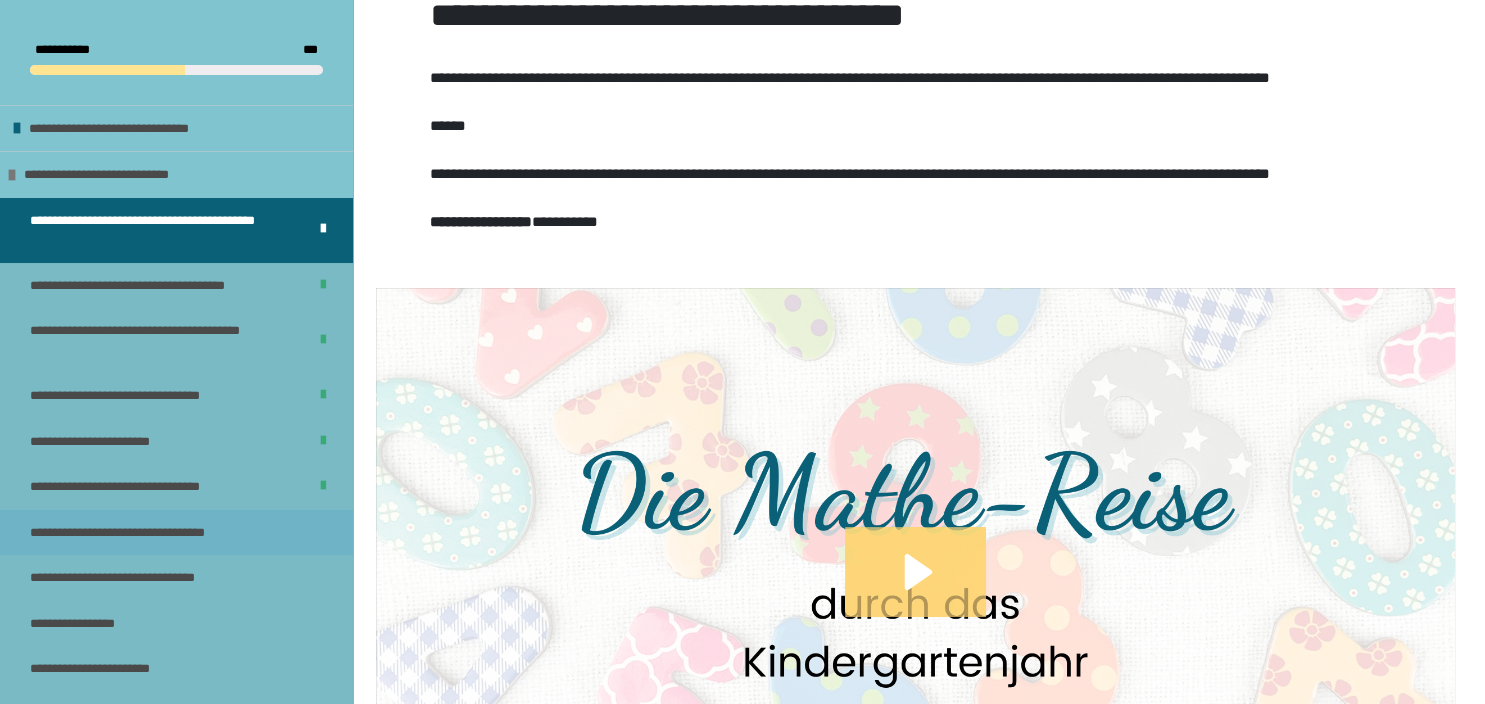 click on "**********" at bounding box center [143, 533] 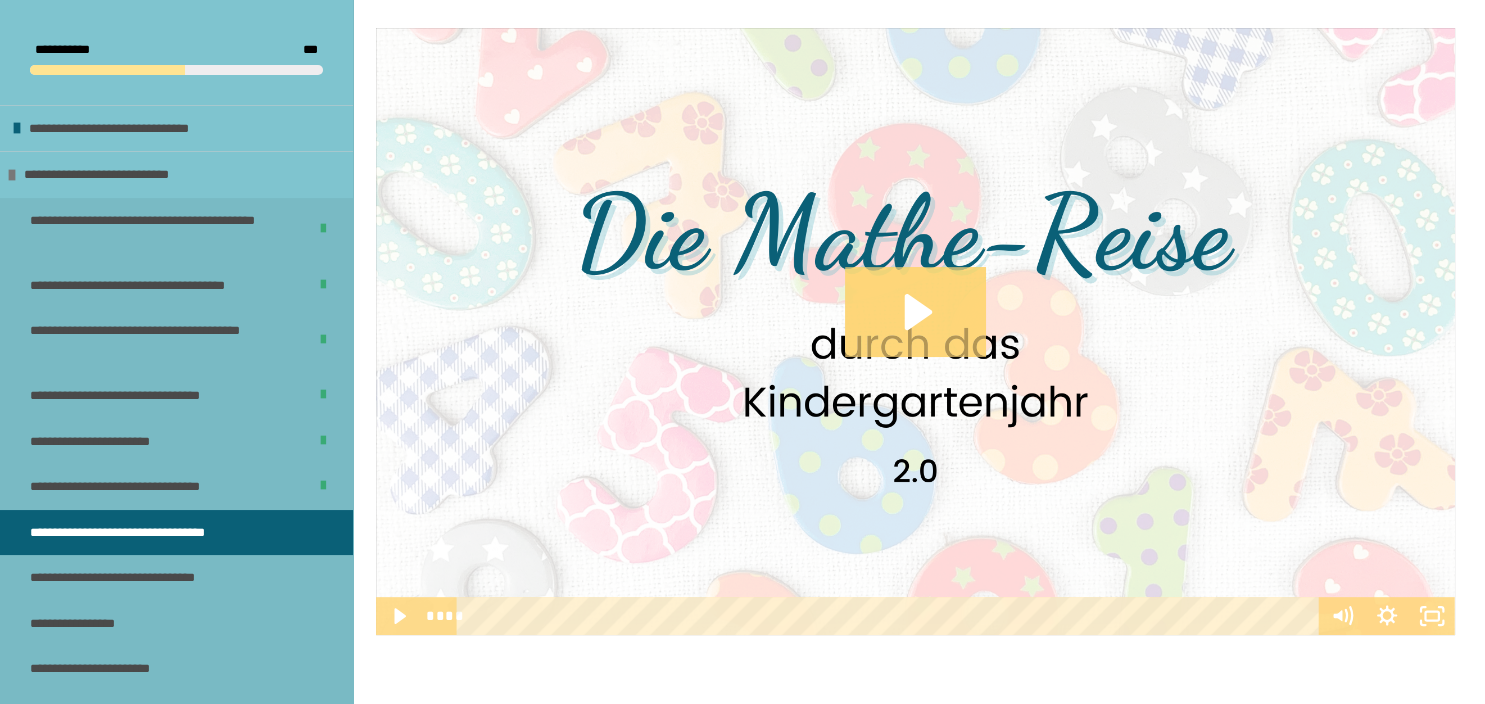 scroll, scrollTop: 670, scrollLeft: 0, axis: vertical 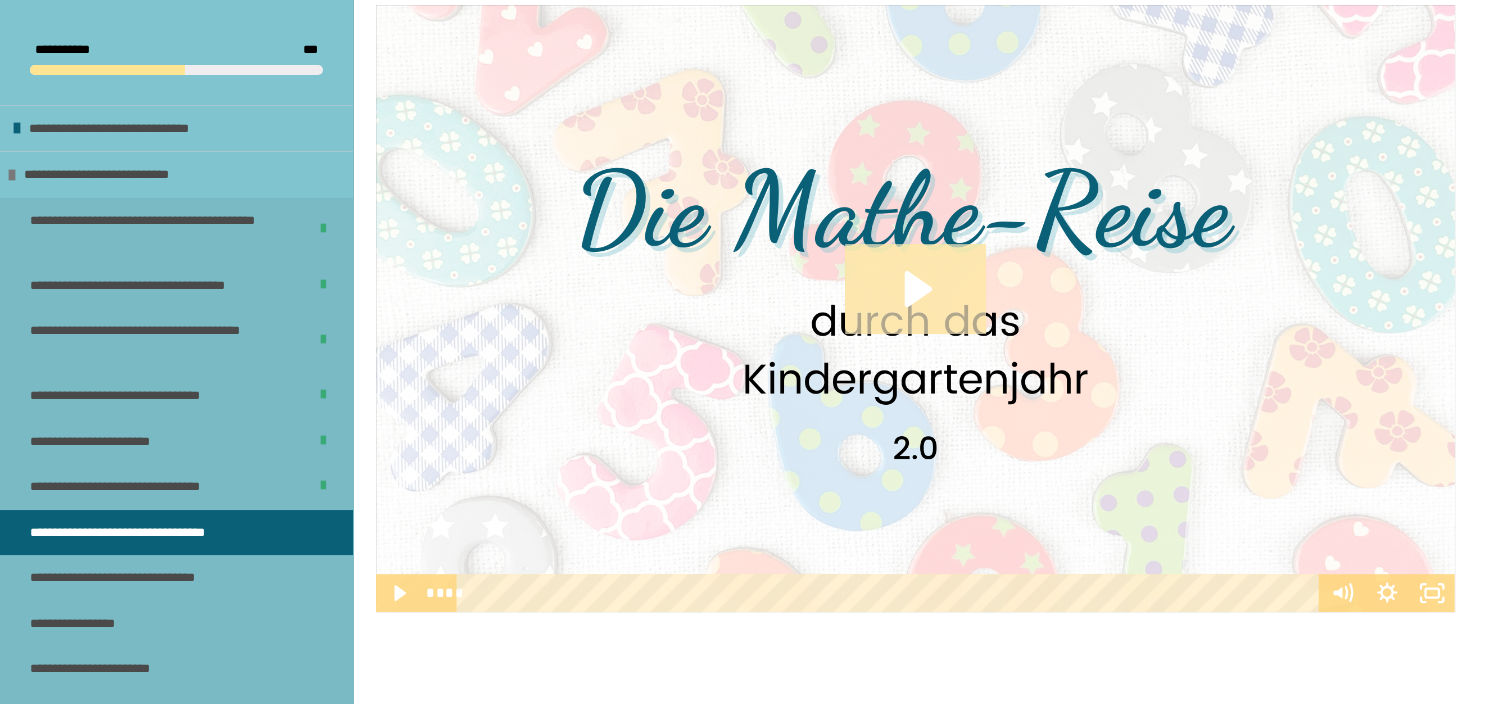 click 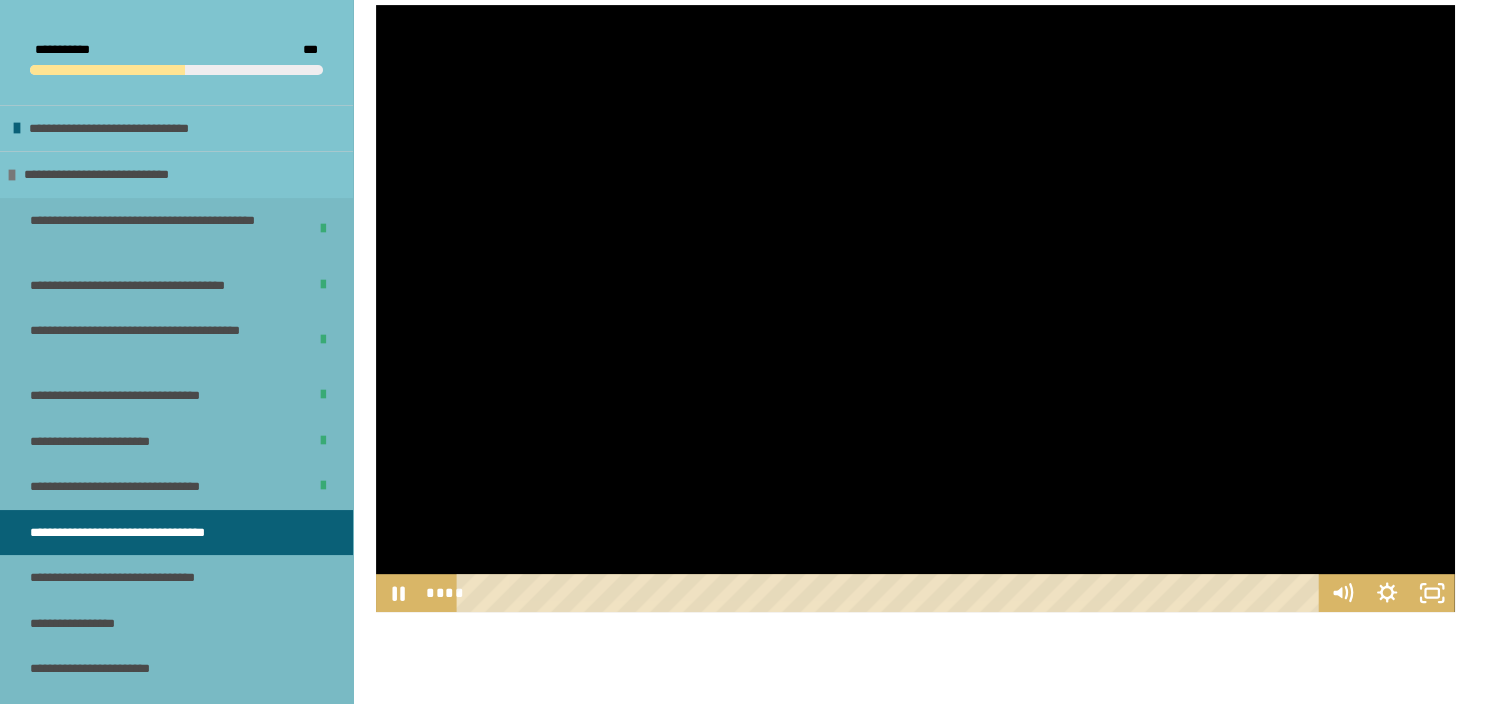 type 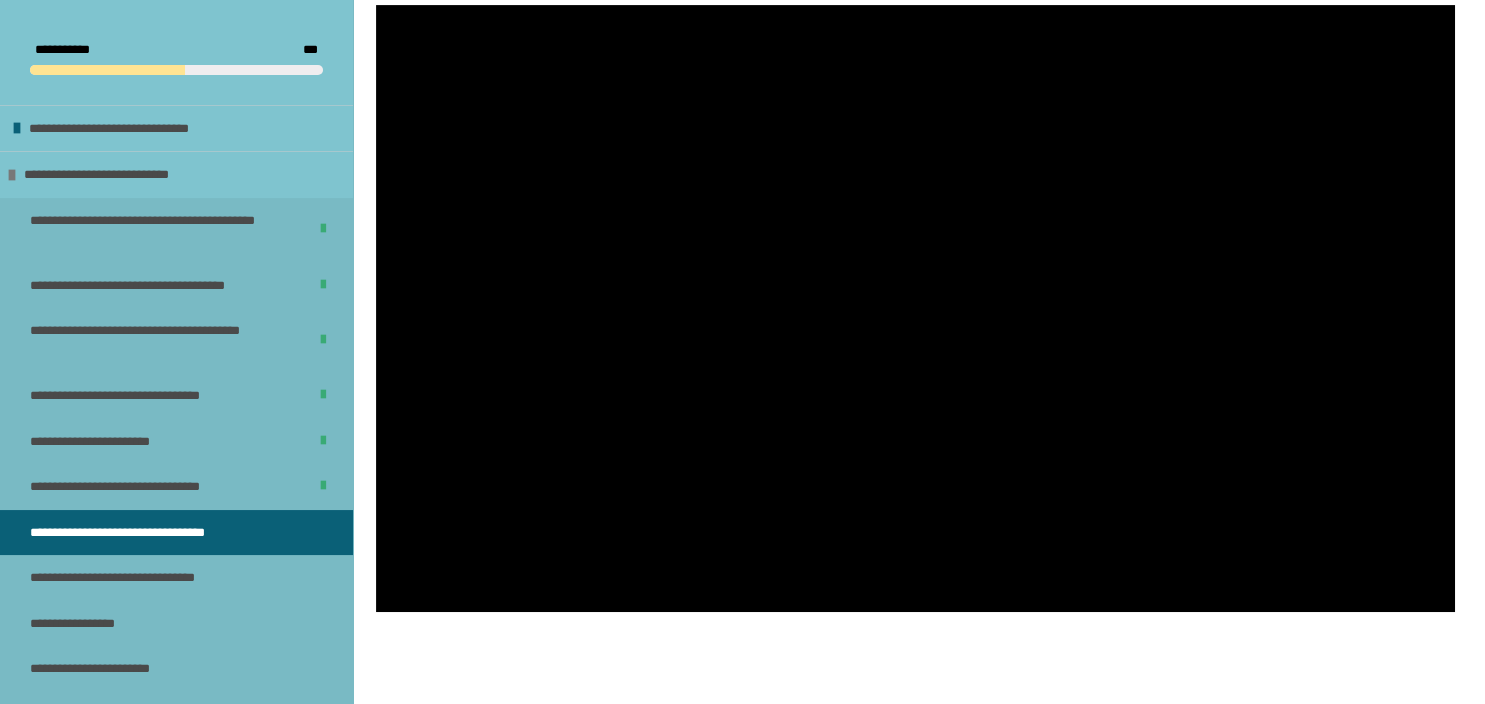 scroll, scrollTop: 0, scrollLeft: 0, axis: both 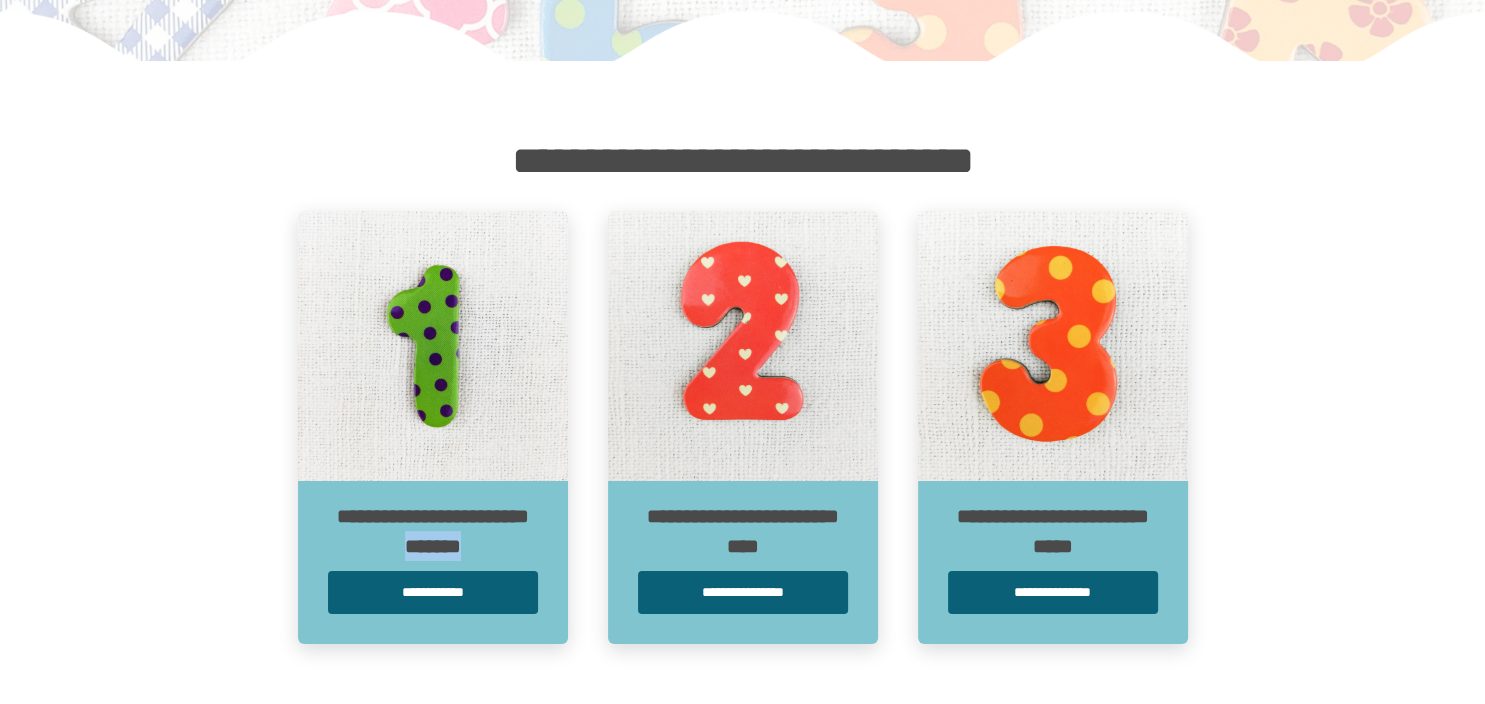 click on "**********" at bounding box center [433, 531] 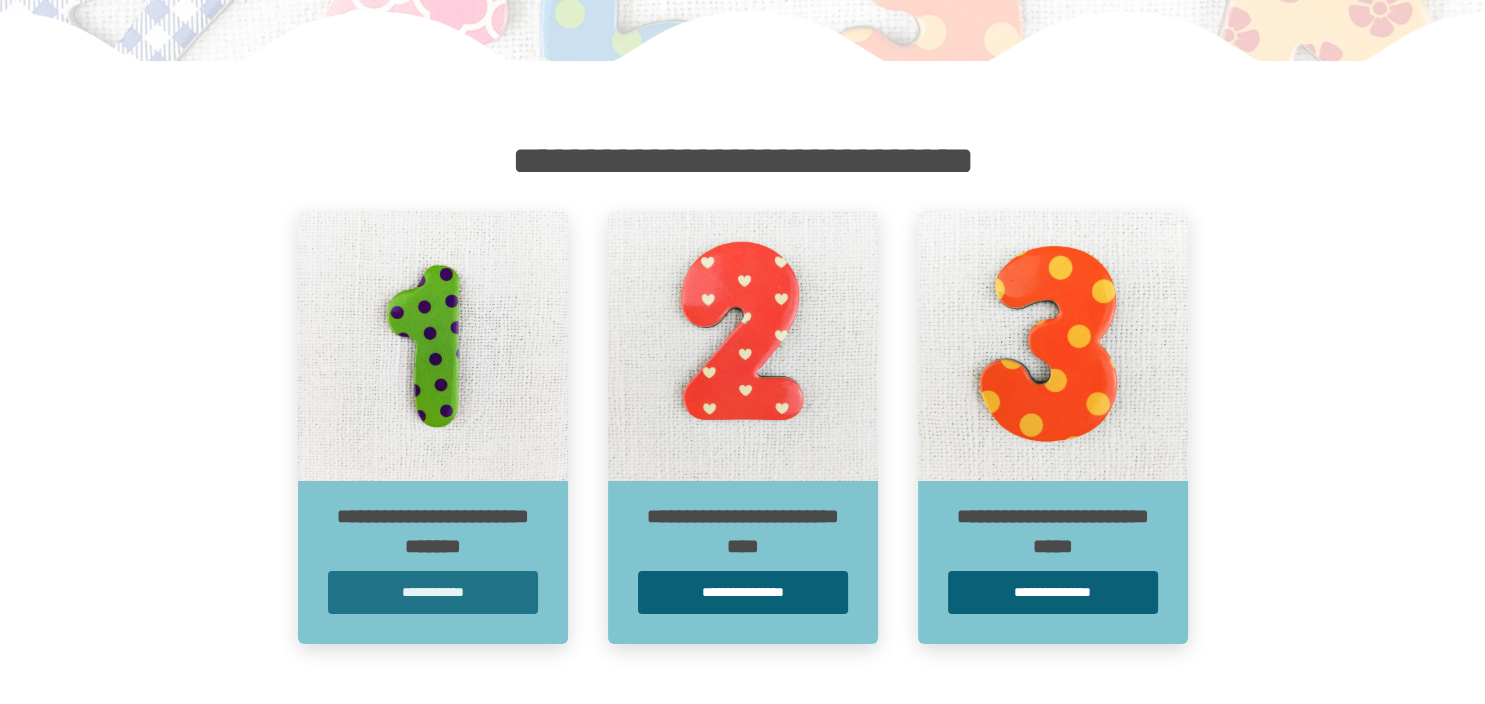 click on "**********" at bounding box center (433, 592) 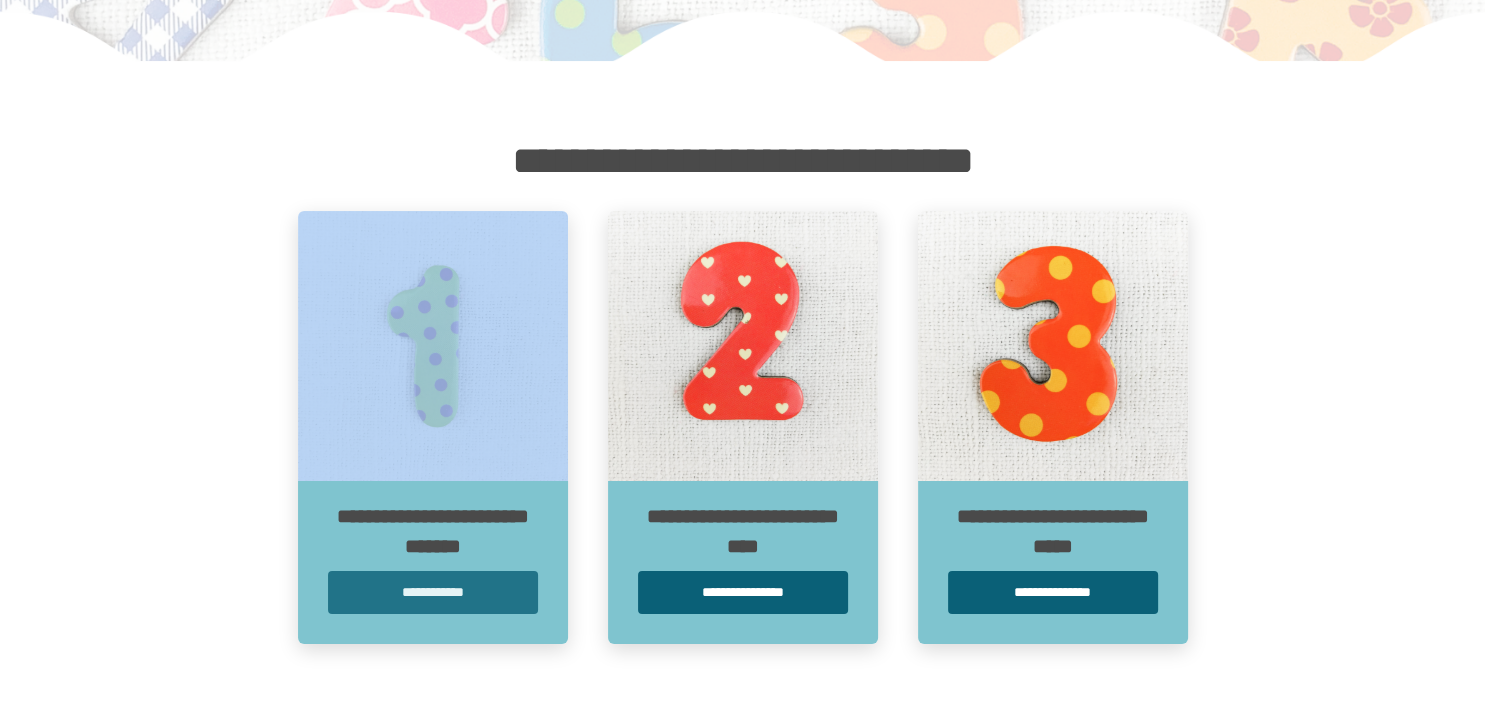 scroll, scrollTop: 0, scrollLeft: 0, axis: both 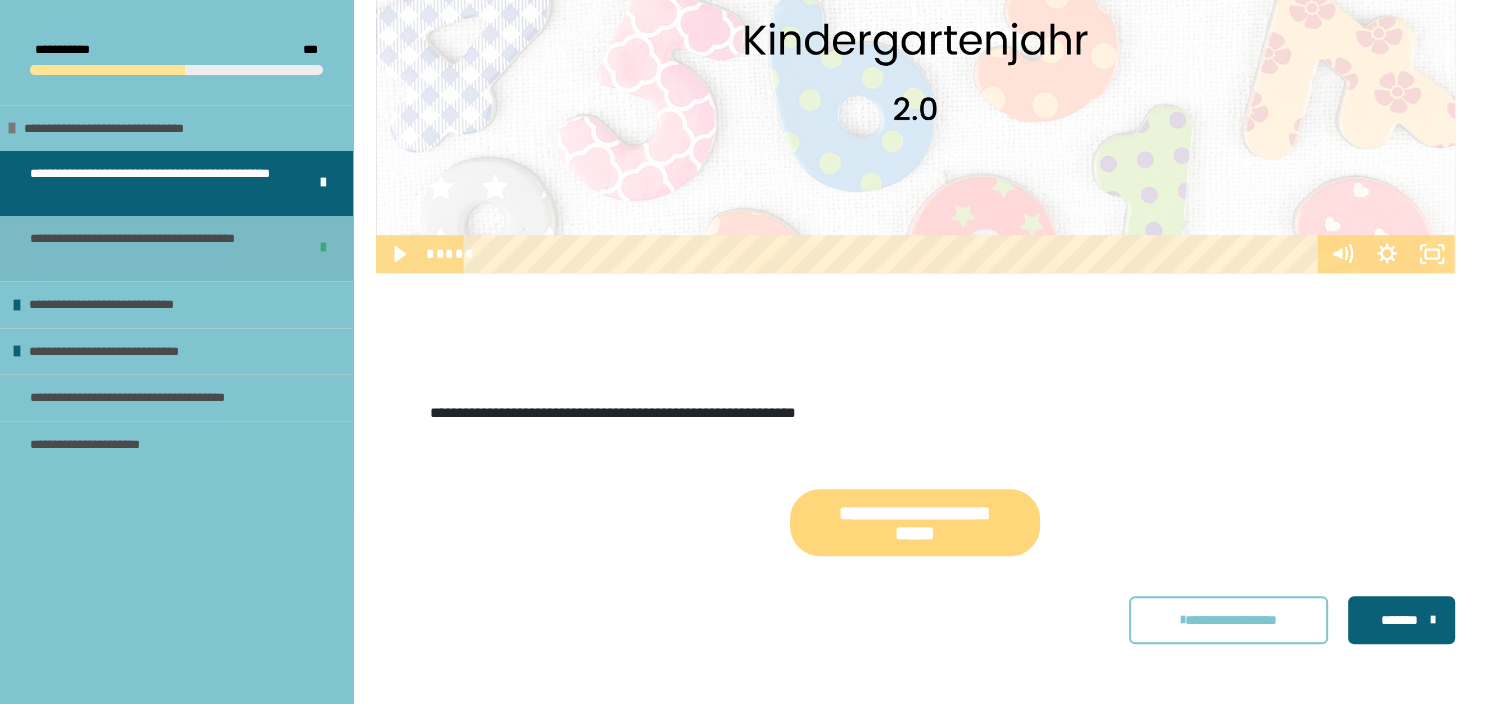 drag, startPoint x: 1480, startPoint y: 700, endPoint x: 1107, endPoint y: 690, distance: 373.13403 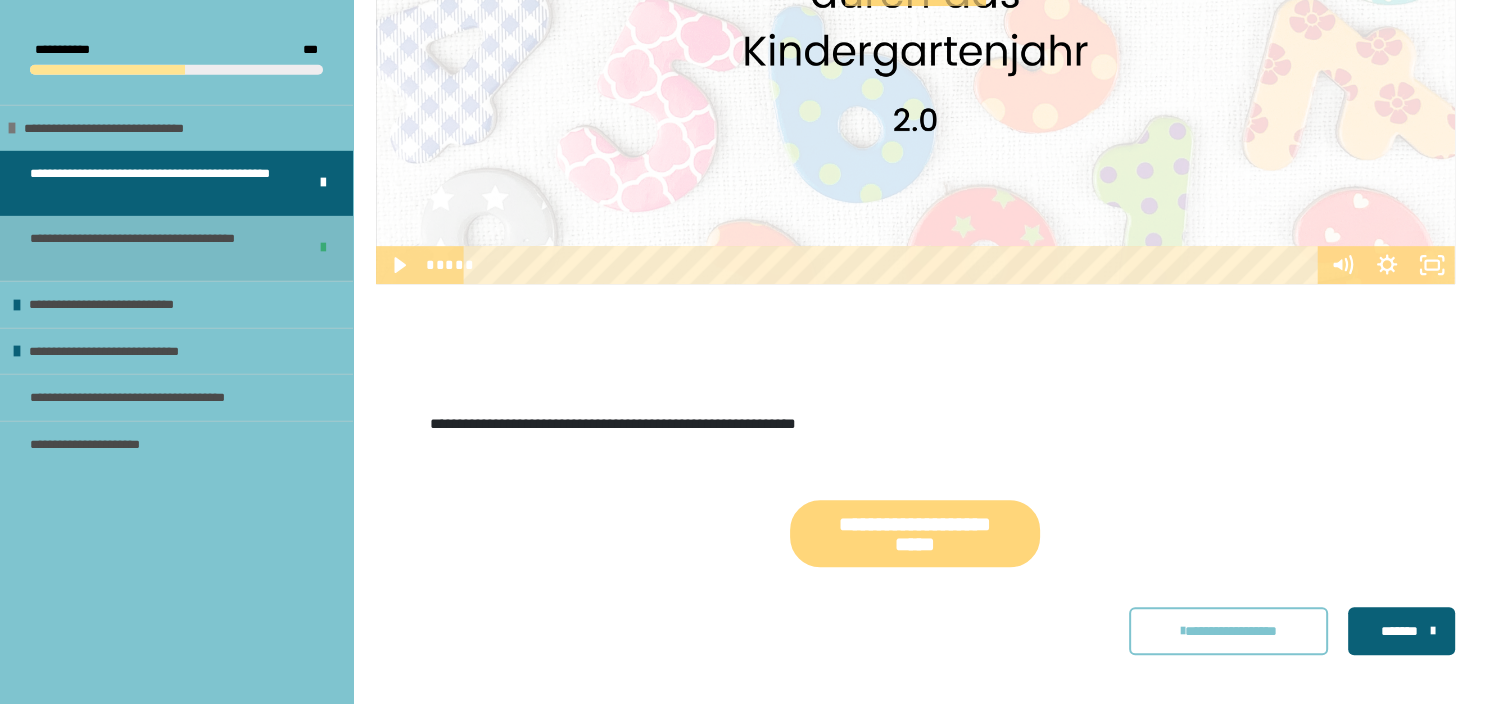 scroll, scrollTop: 955, scrollLeft: 0, axis: vertical 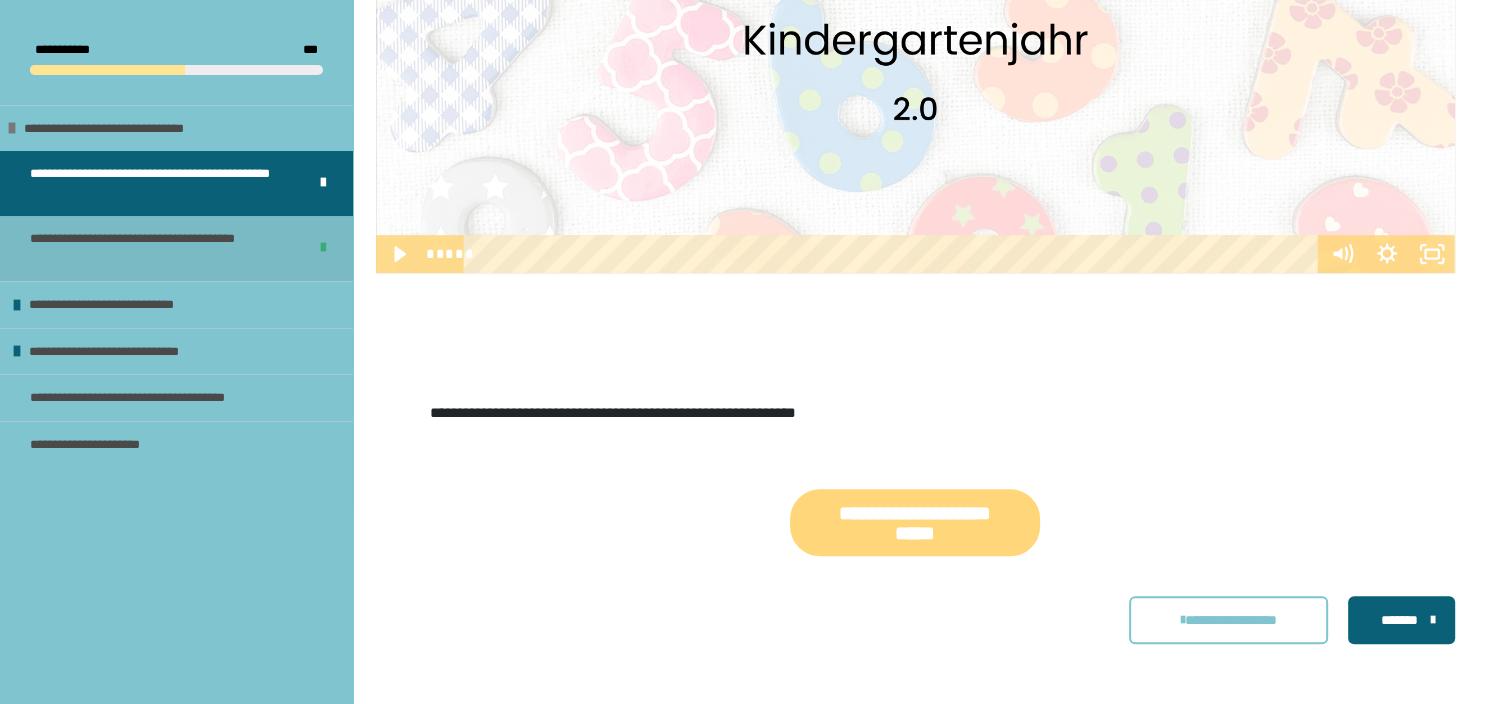 drag, startPoint x: 1482, startPoint y: 698, endPoint x: 1433, endPoint y: 463, distance: 240.05415 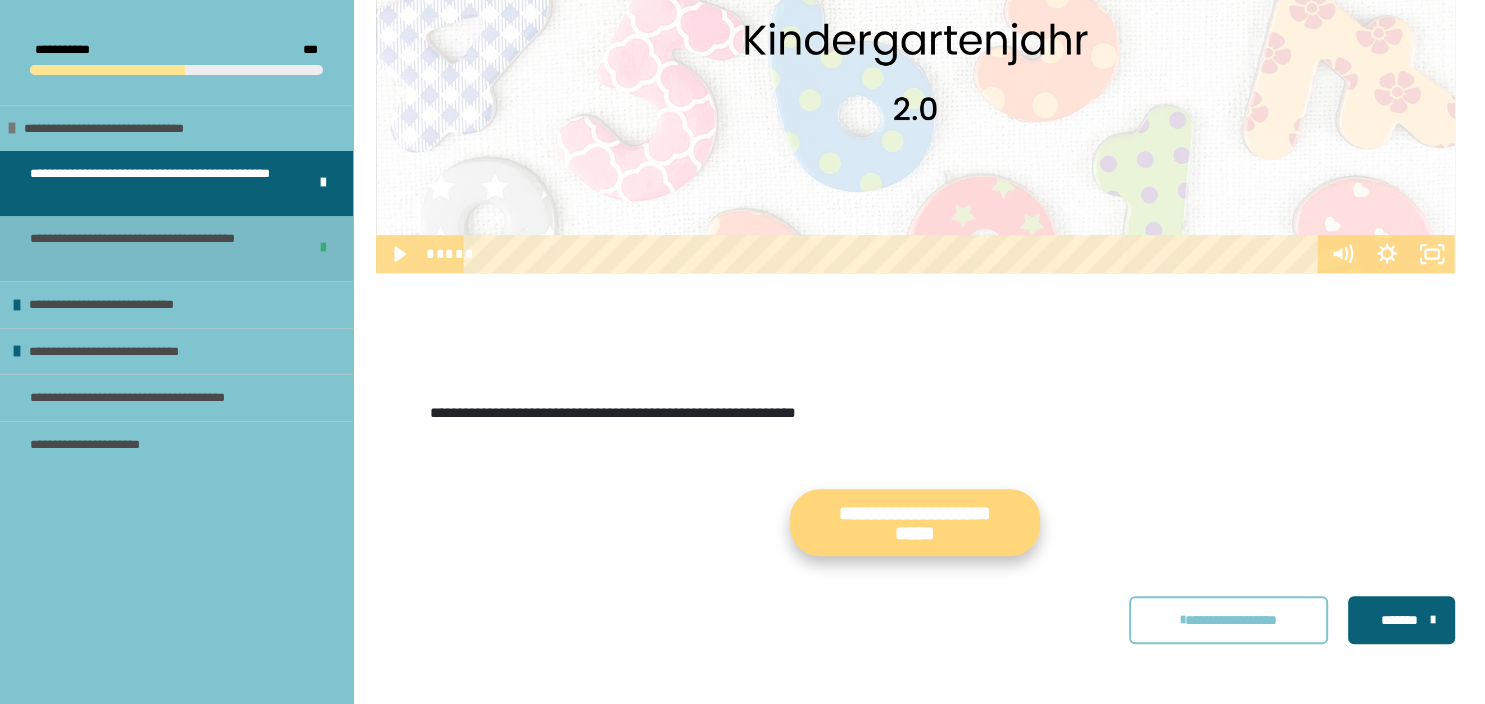 click on "**********" at bounding box center (915, 522) 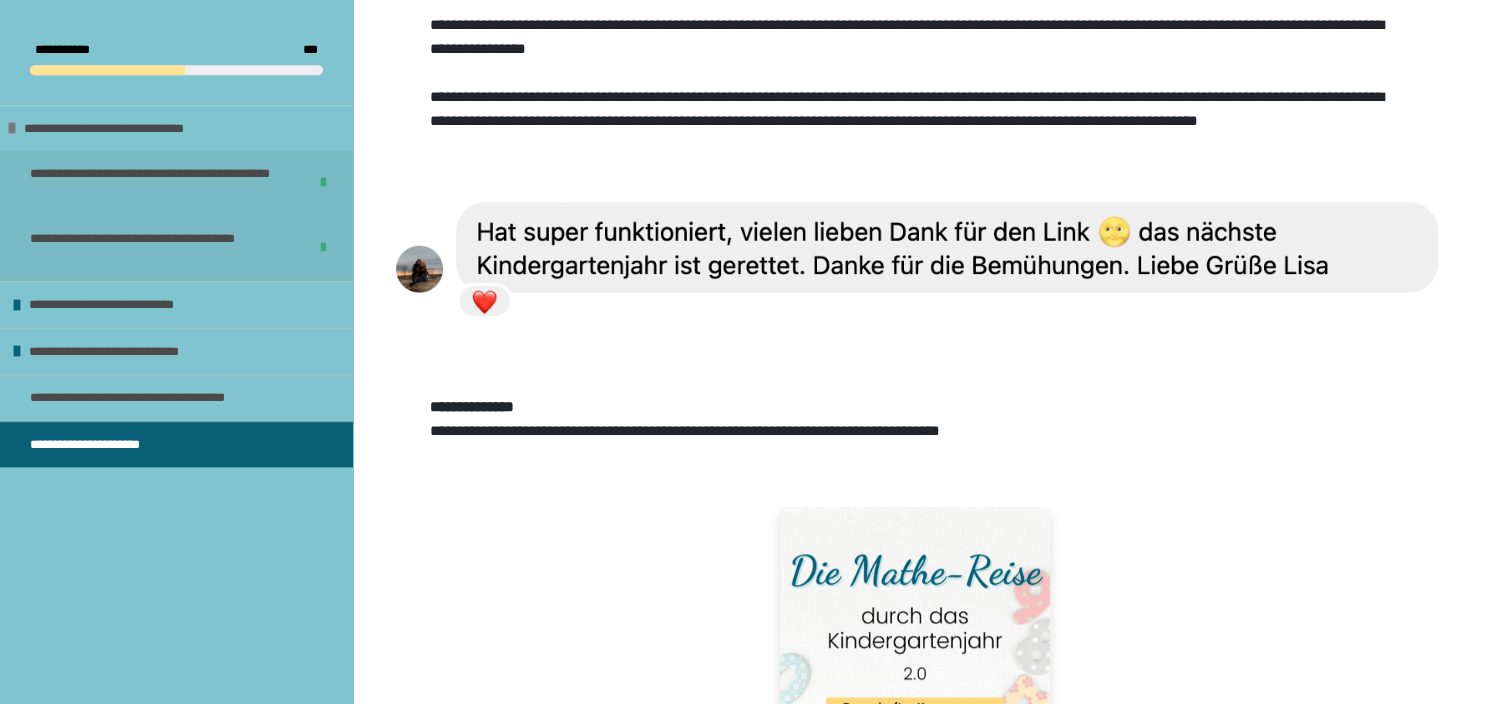 scroll, scrollTop: 580, scrollLeft: 0, axis: vertical 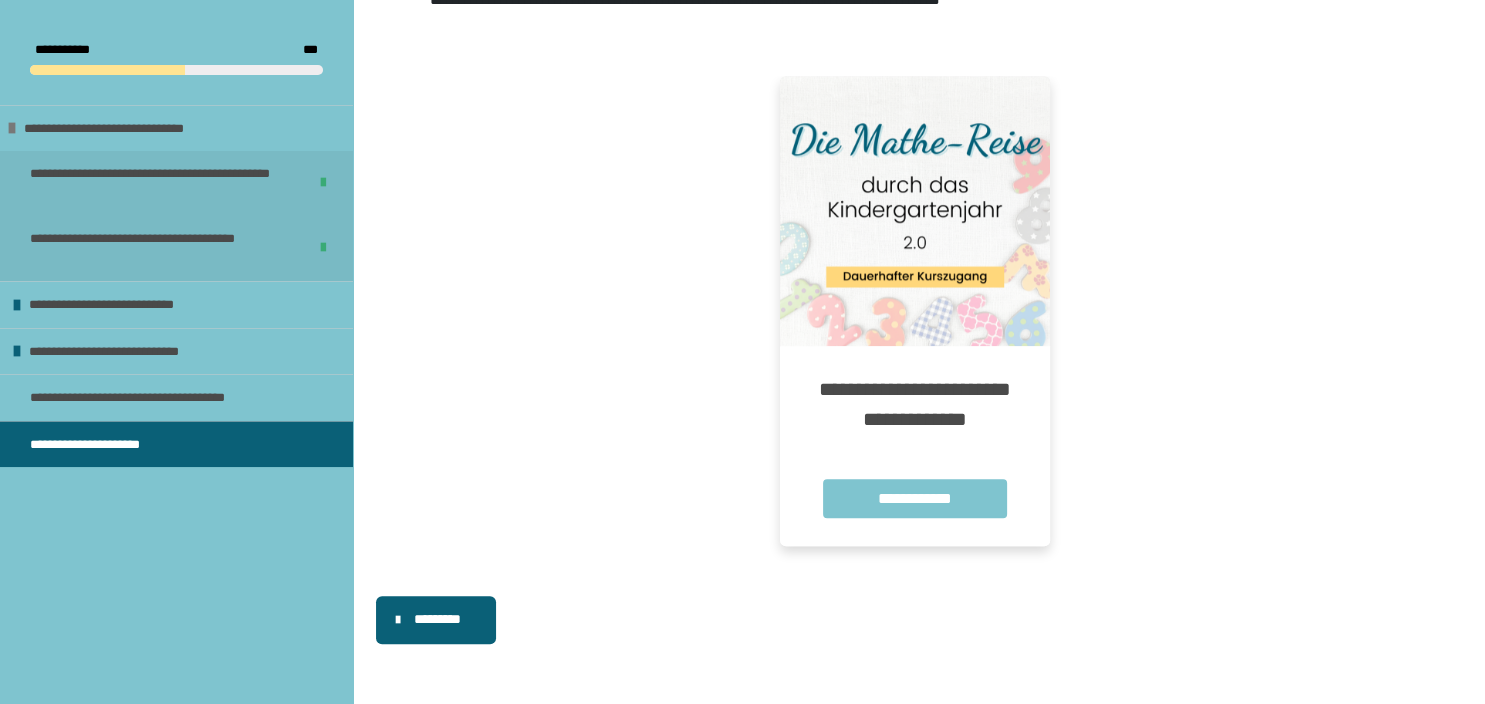 drag, startPoint x: 1477, startPoint y: 700, endPoint x: 717, endPoint y: 726, distance: 760.4446 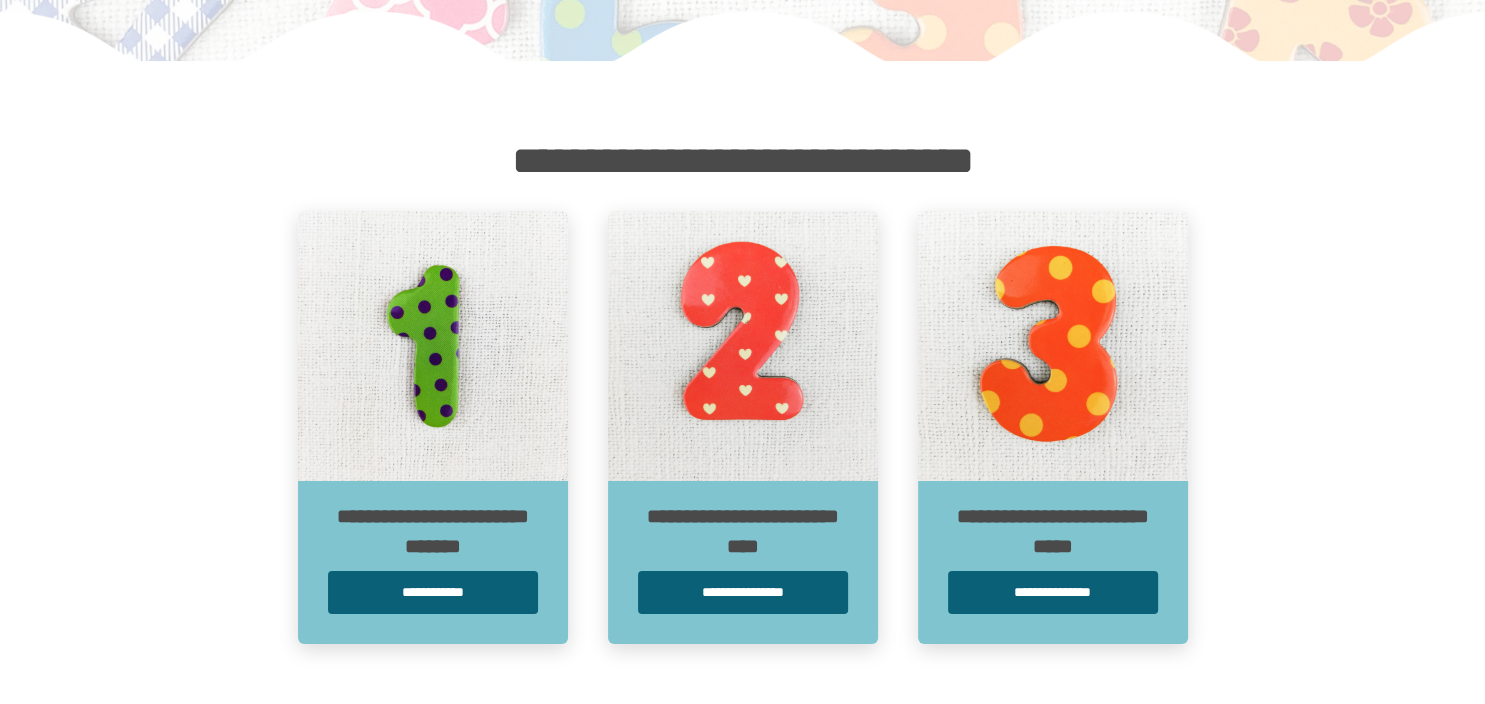 scroll, scrollTop: 0, scrollLeft: 0, axis: both 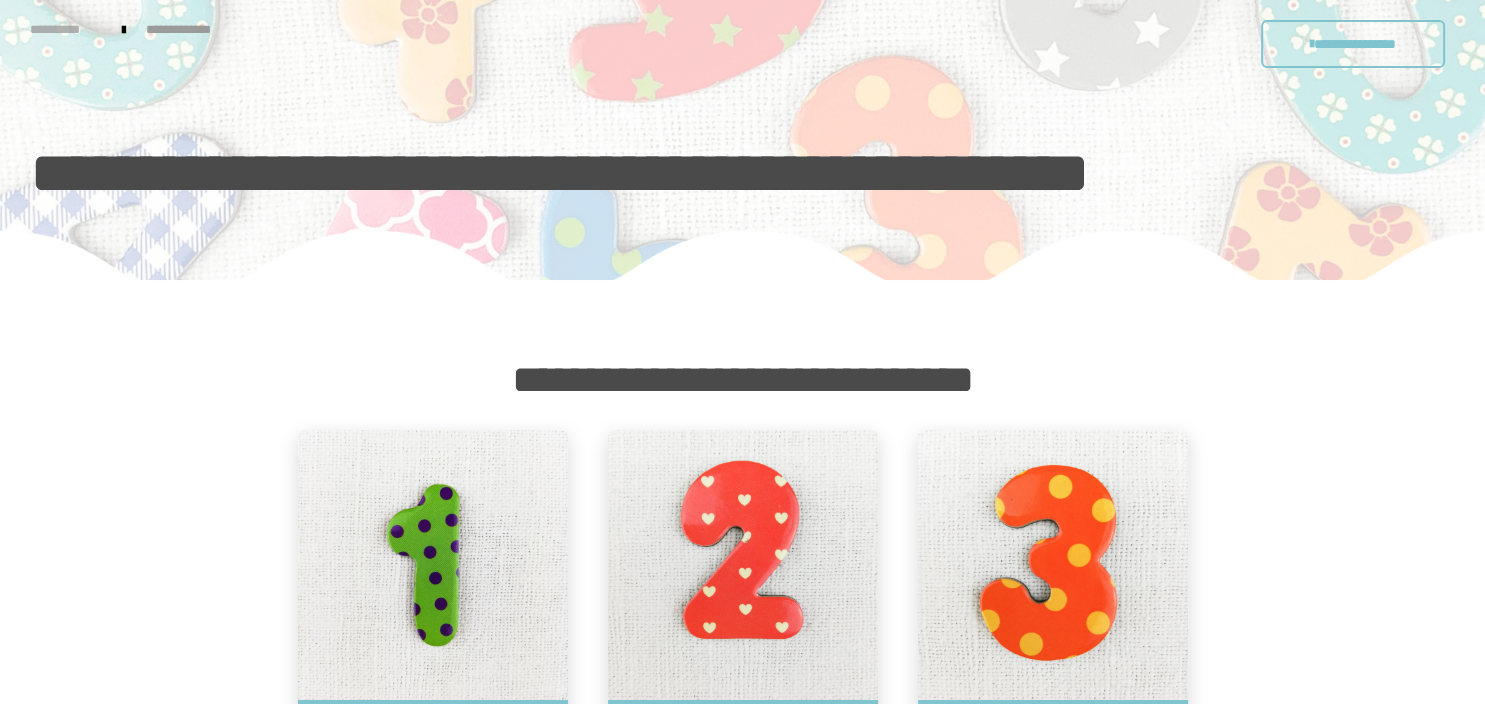 click on "**********" at bounding box center (66, 30) 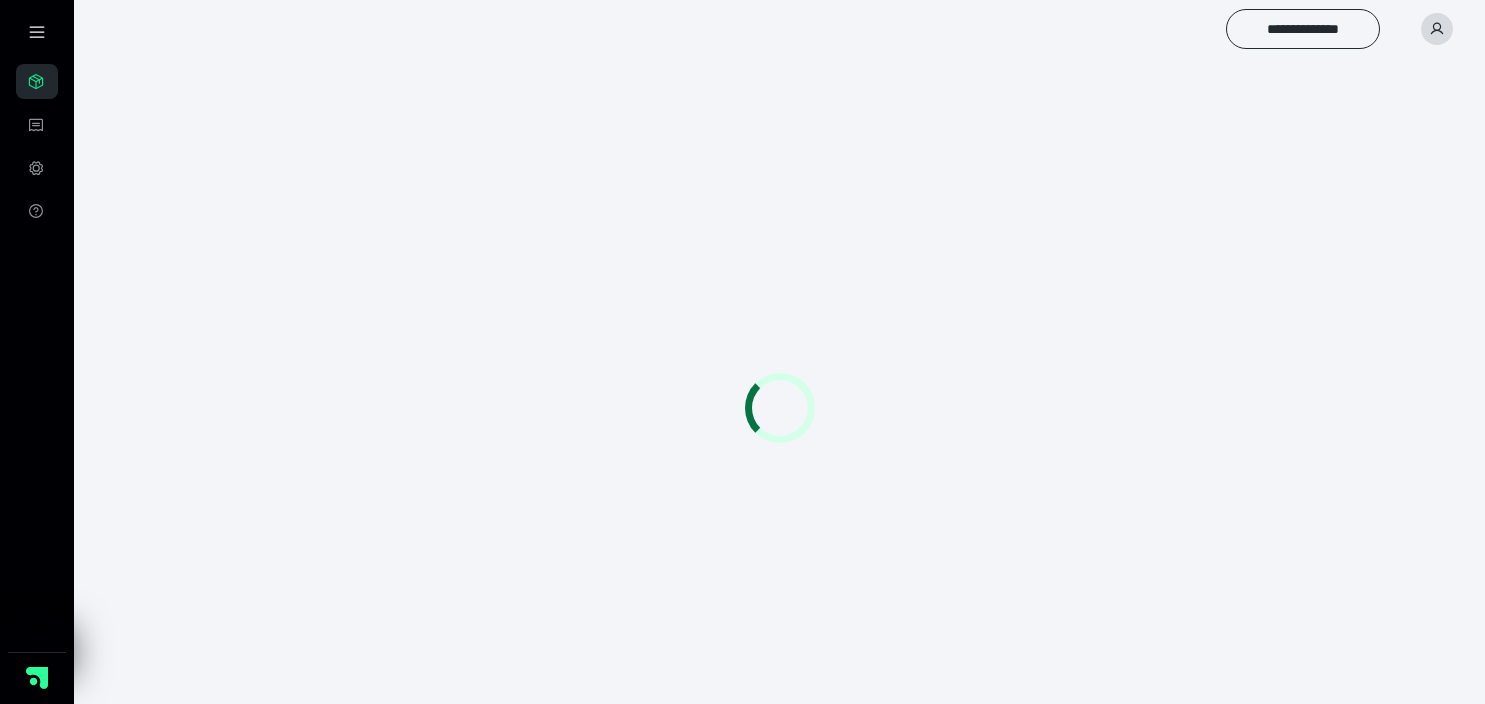 scroll, scrollTop: 0, scrollLeft: 0, axis: both 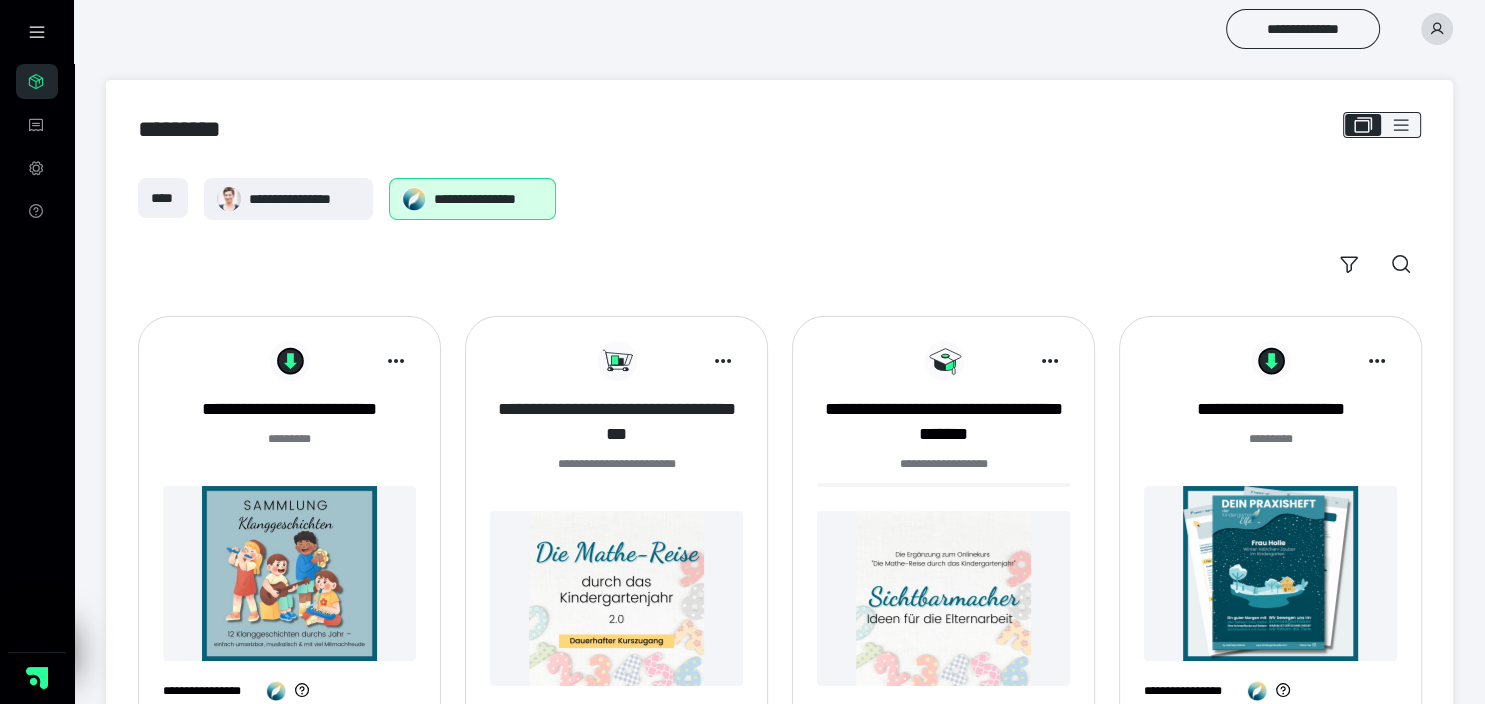 click on "**********" at bounding box center (616, 422) 